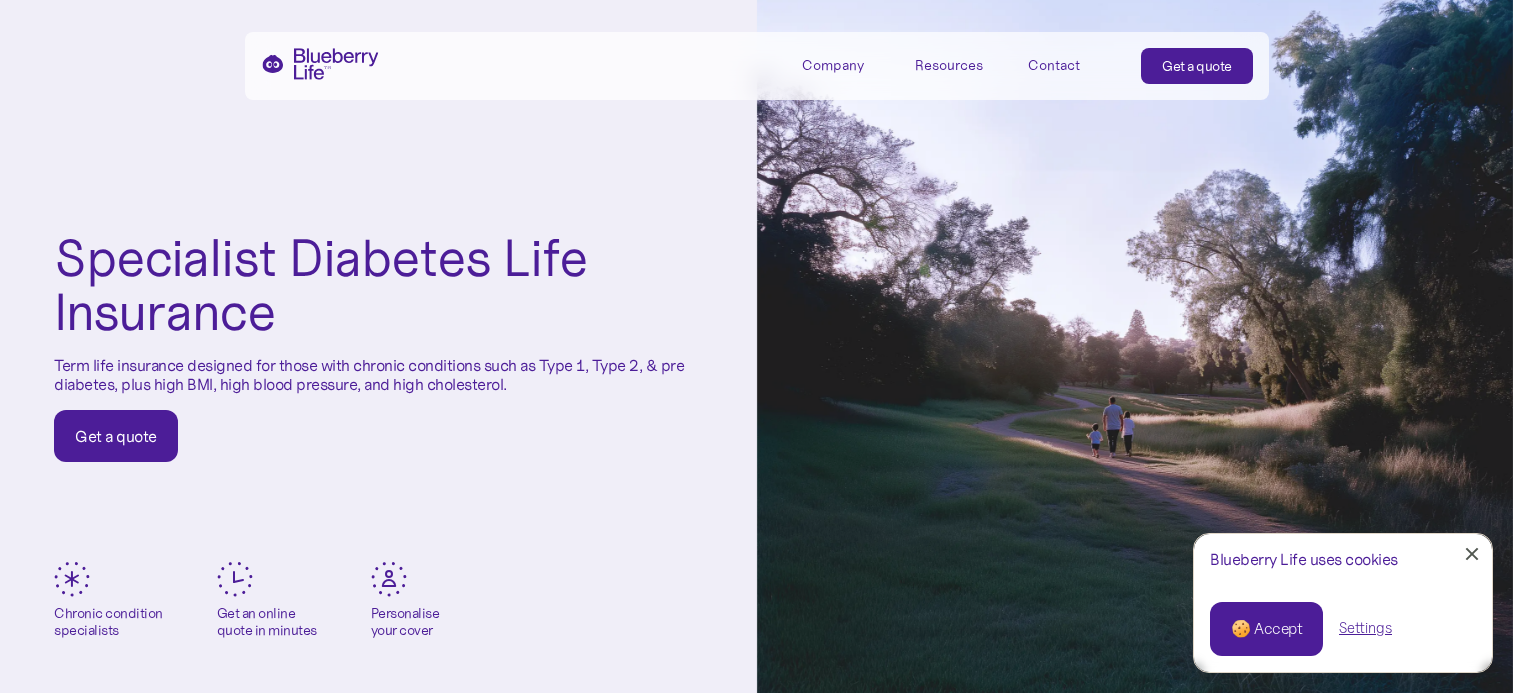scroll, scrollTop: 0, scrollLeft: 0, axis: both 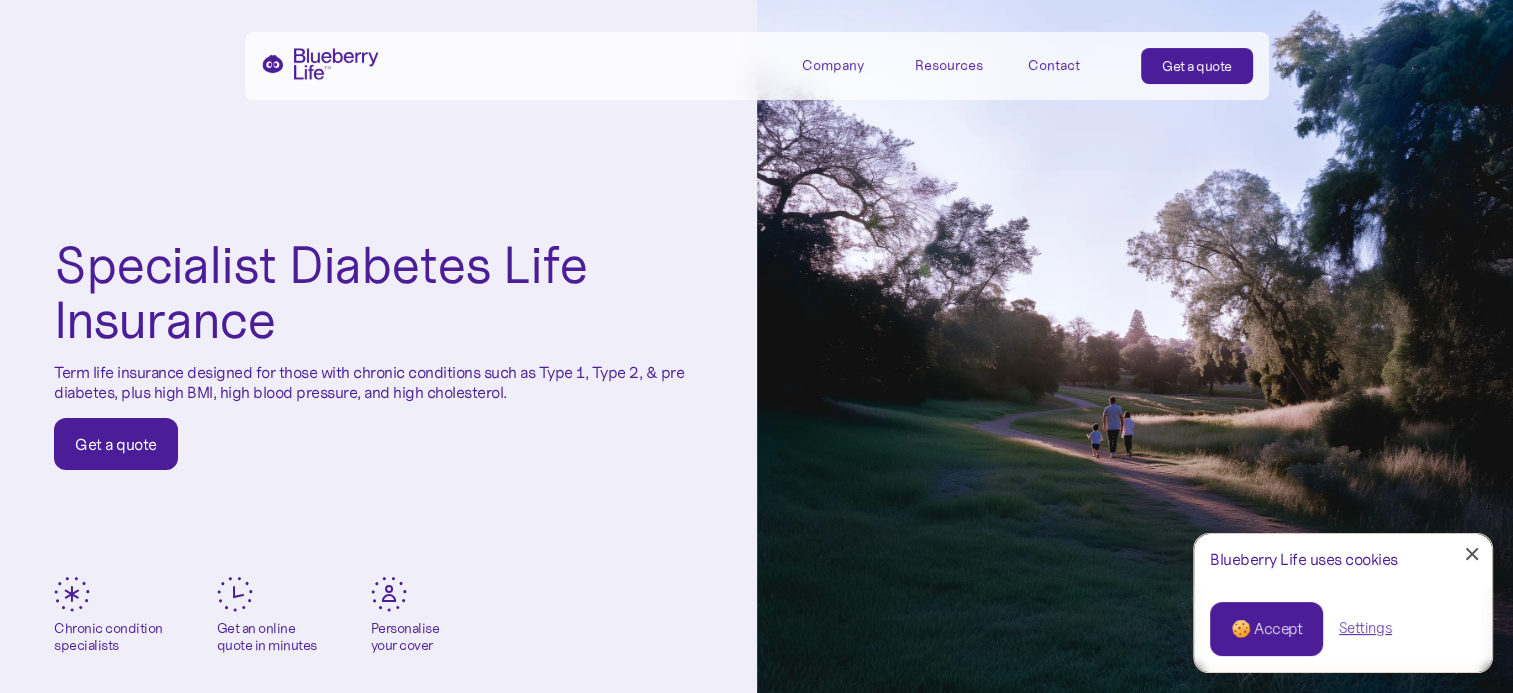 click on "Get a quote" at bounding box center [116, 444] 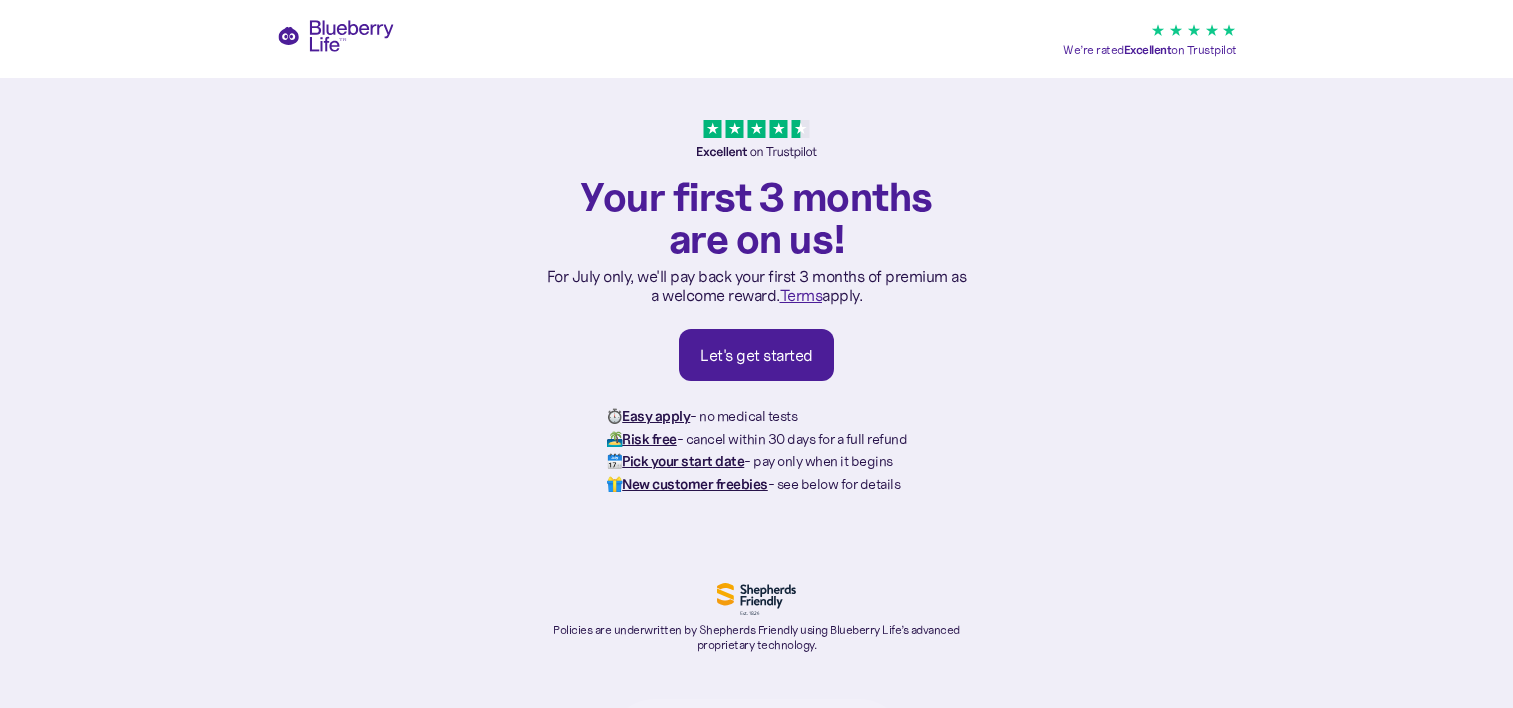 scroll, scrollTop: 0, scrollLeft: 0, axis: both 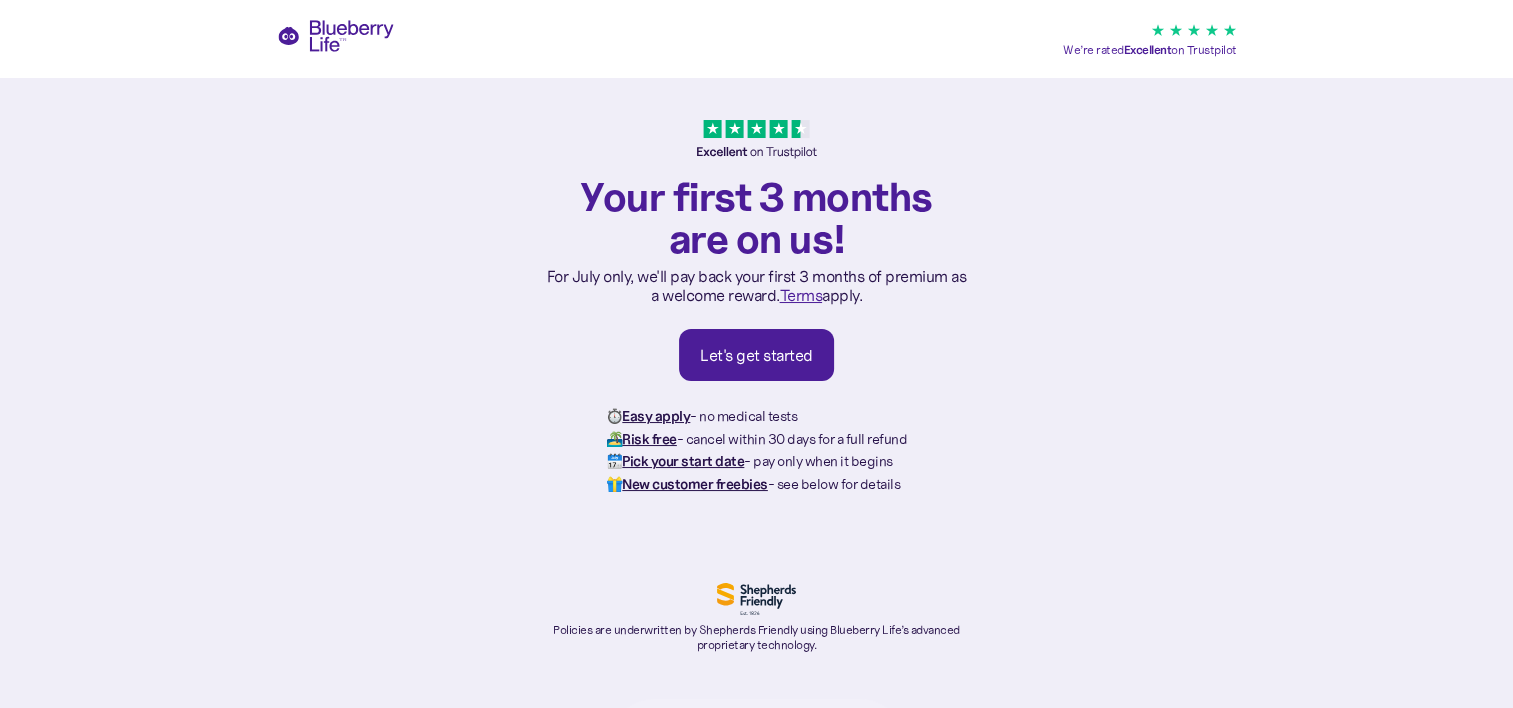 click on "Let's get started" at bounding box center [756, 355] 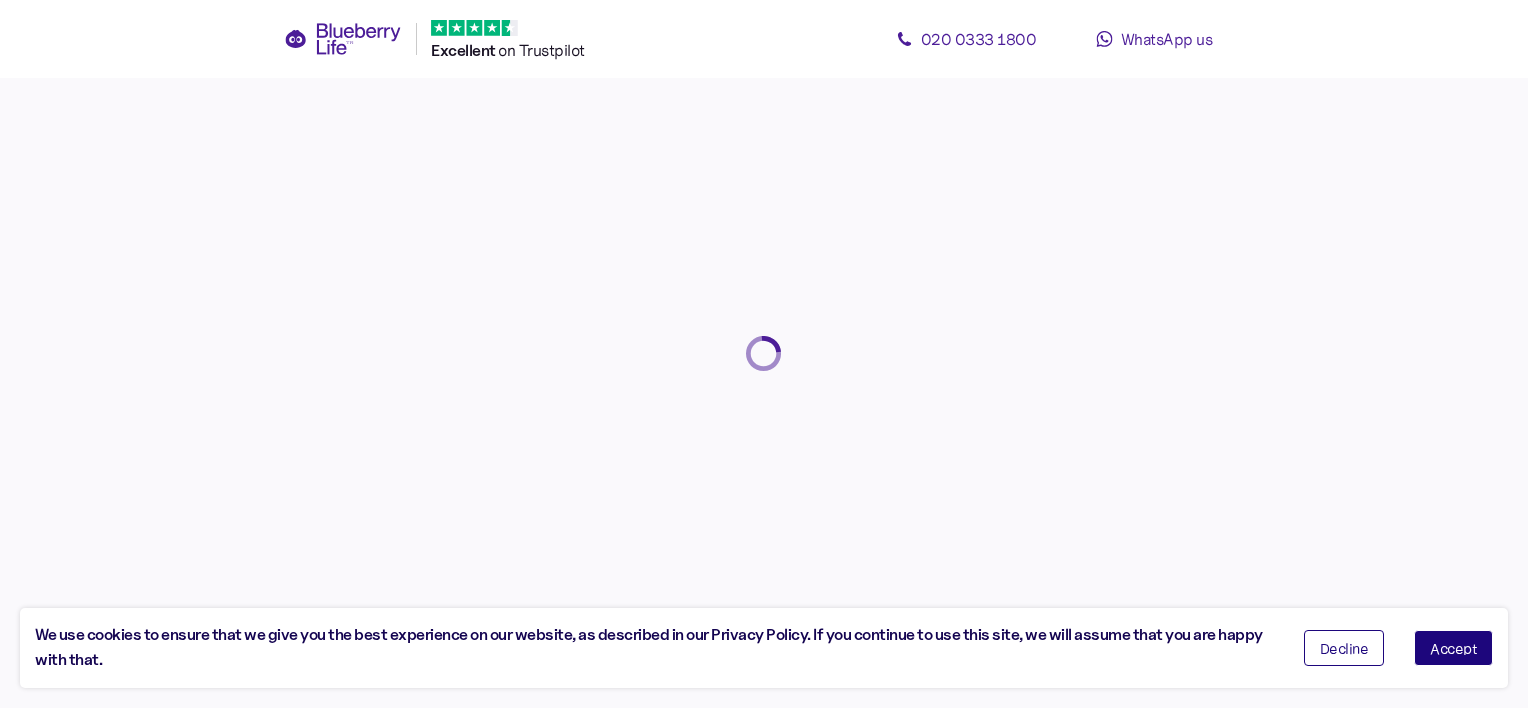 scroll, scrollTop: 0, scrollLeft: 0, axis: both 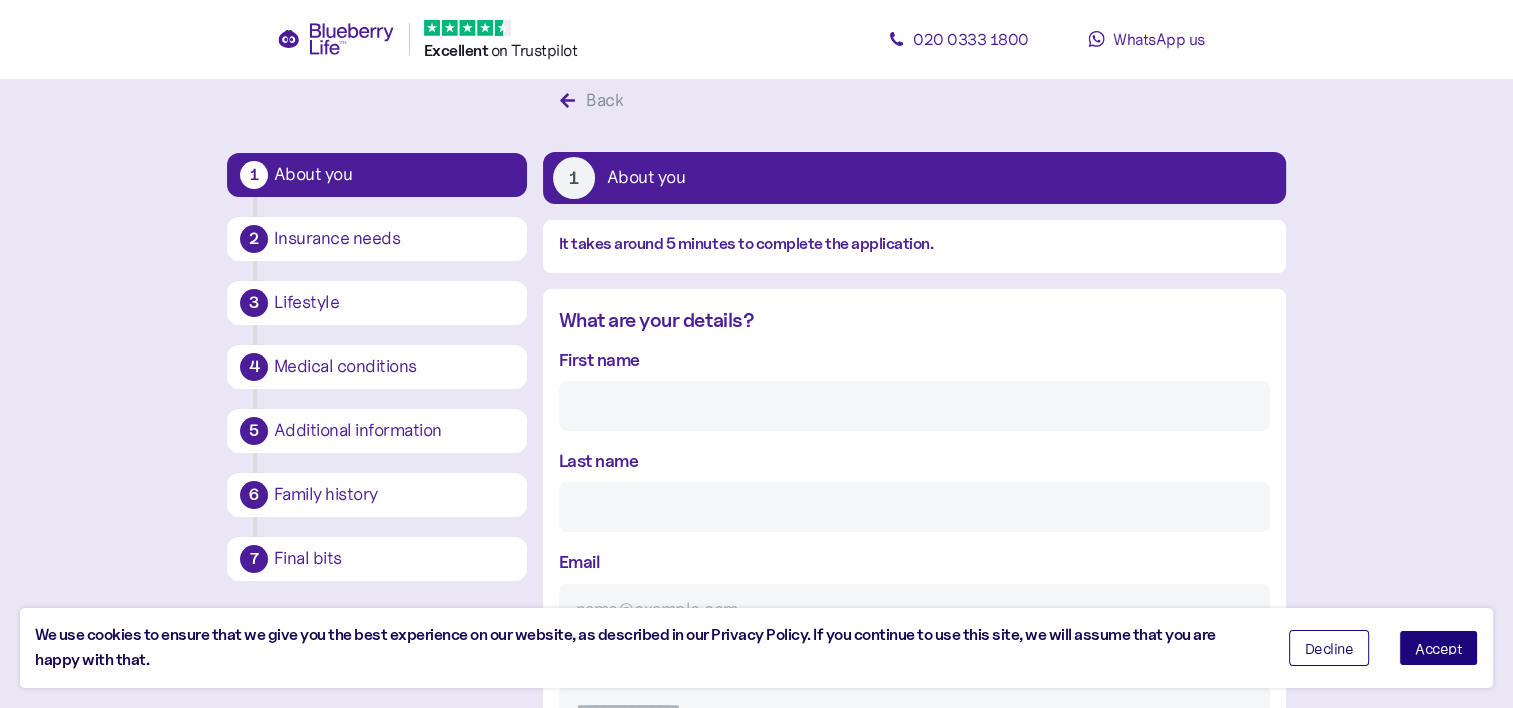 click on "First name" at bounding box center [914, 406] 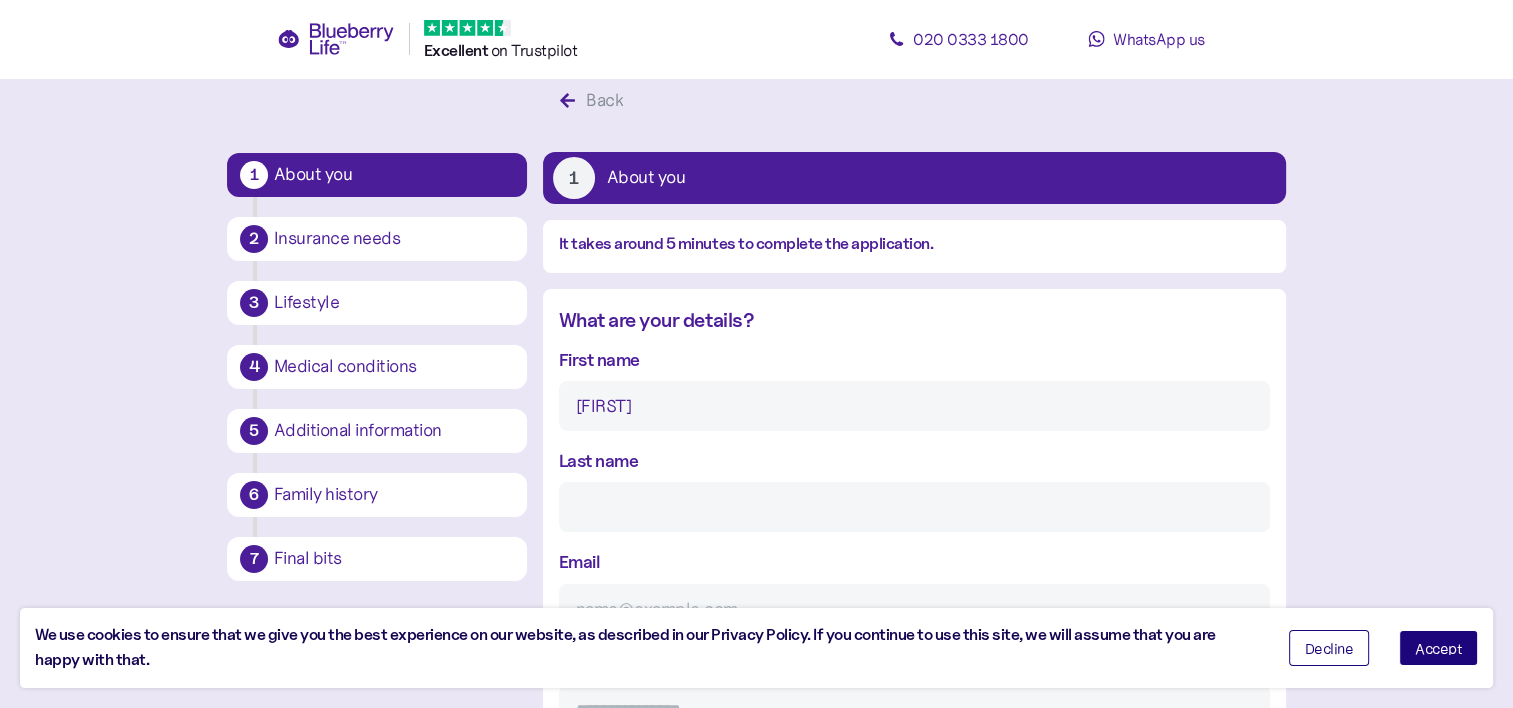 type on "[LAST]" 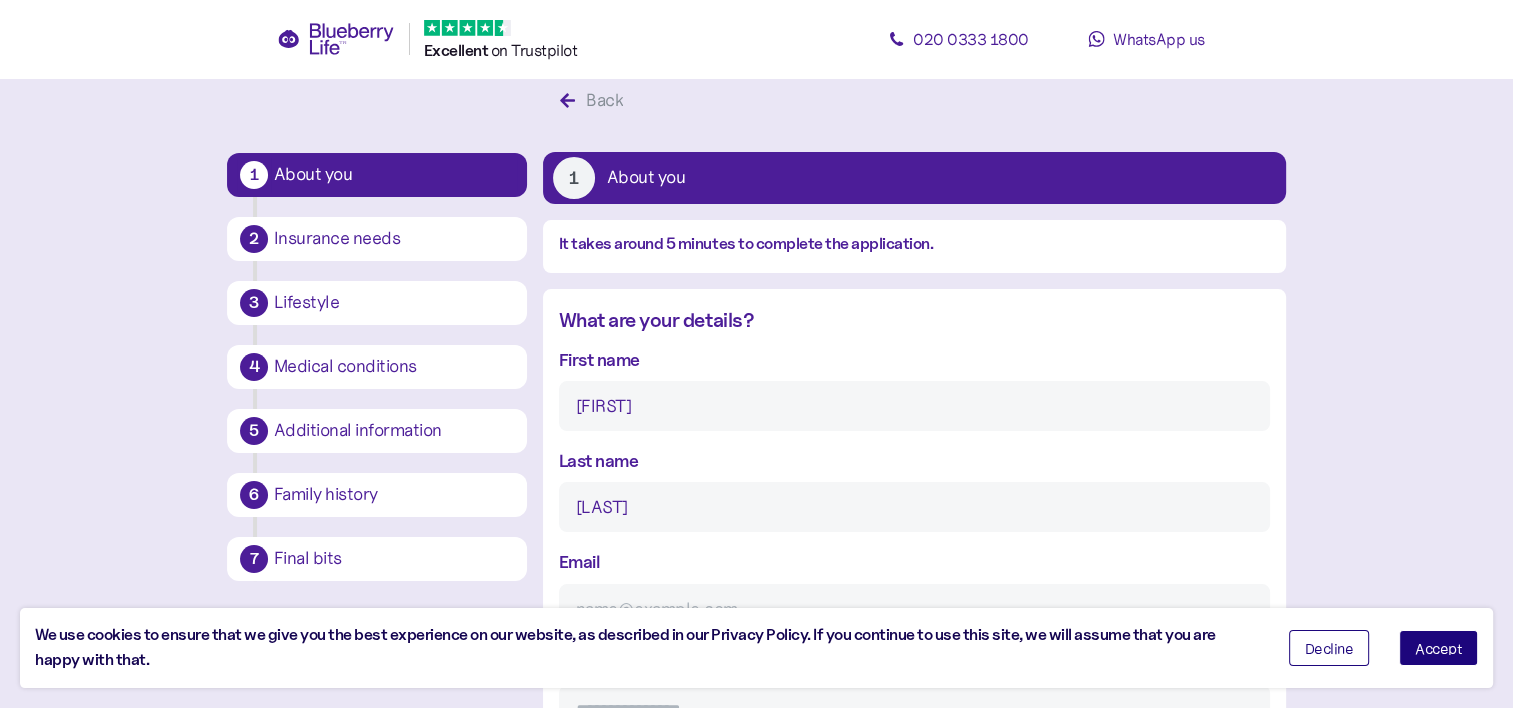 type on "[EMAIL]" 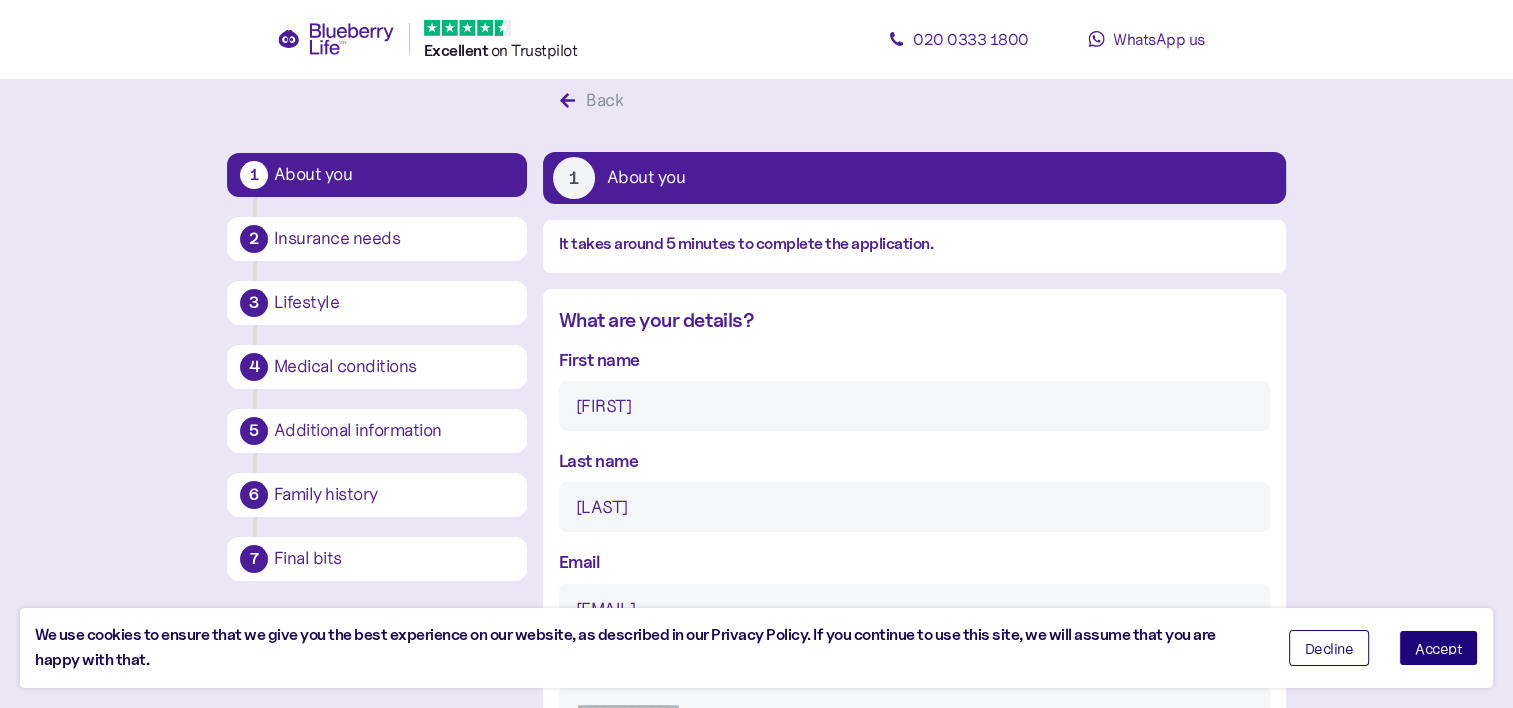 type on "**********" 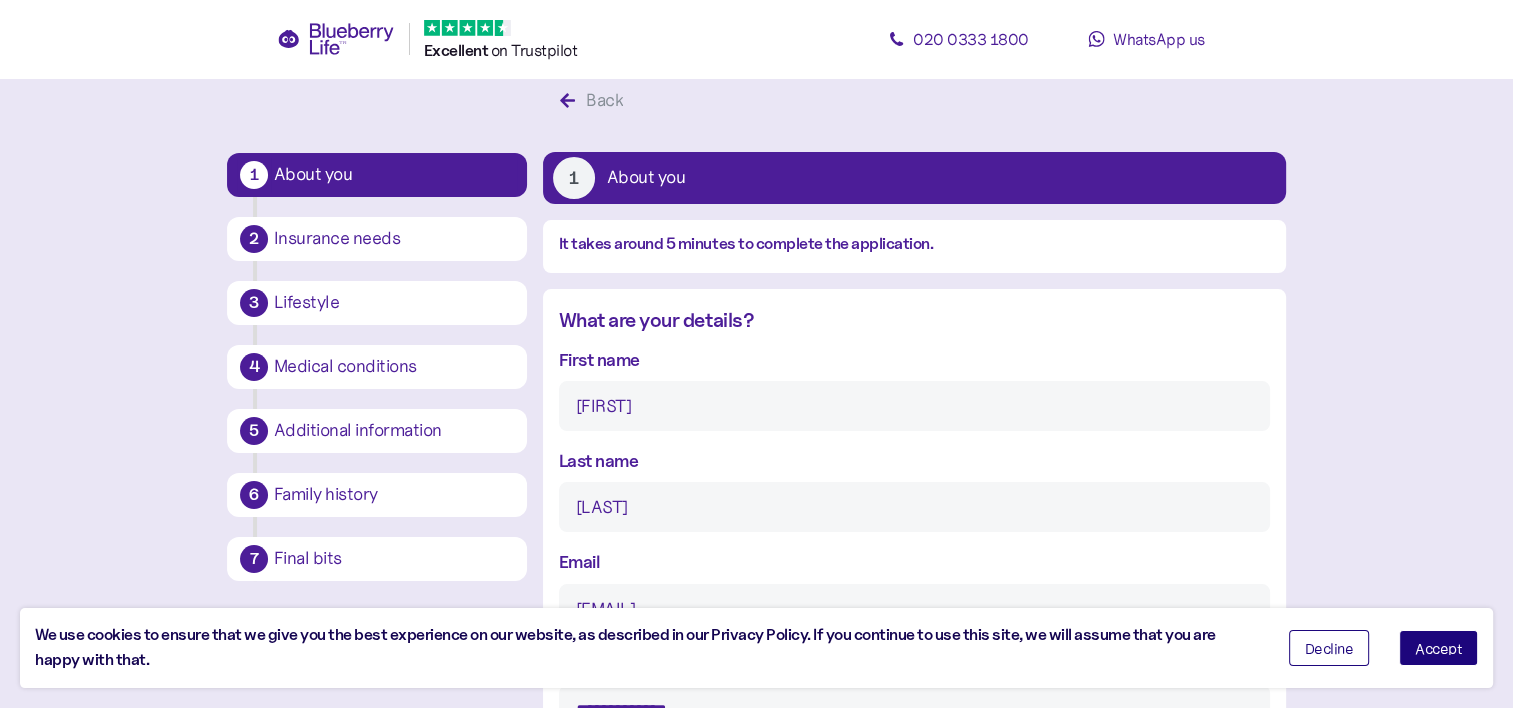 type on "**********" 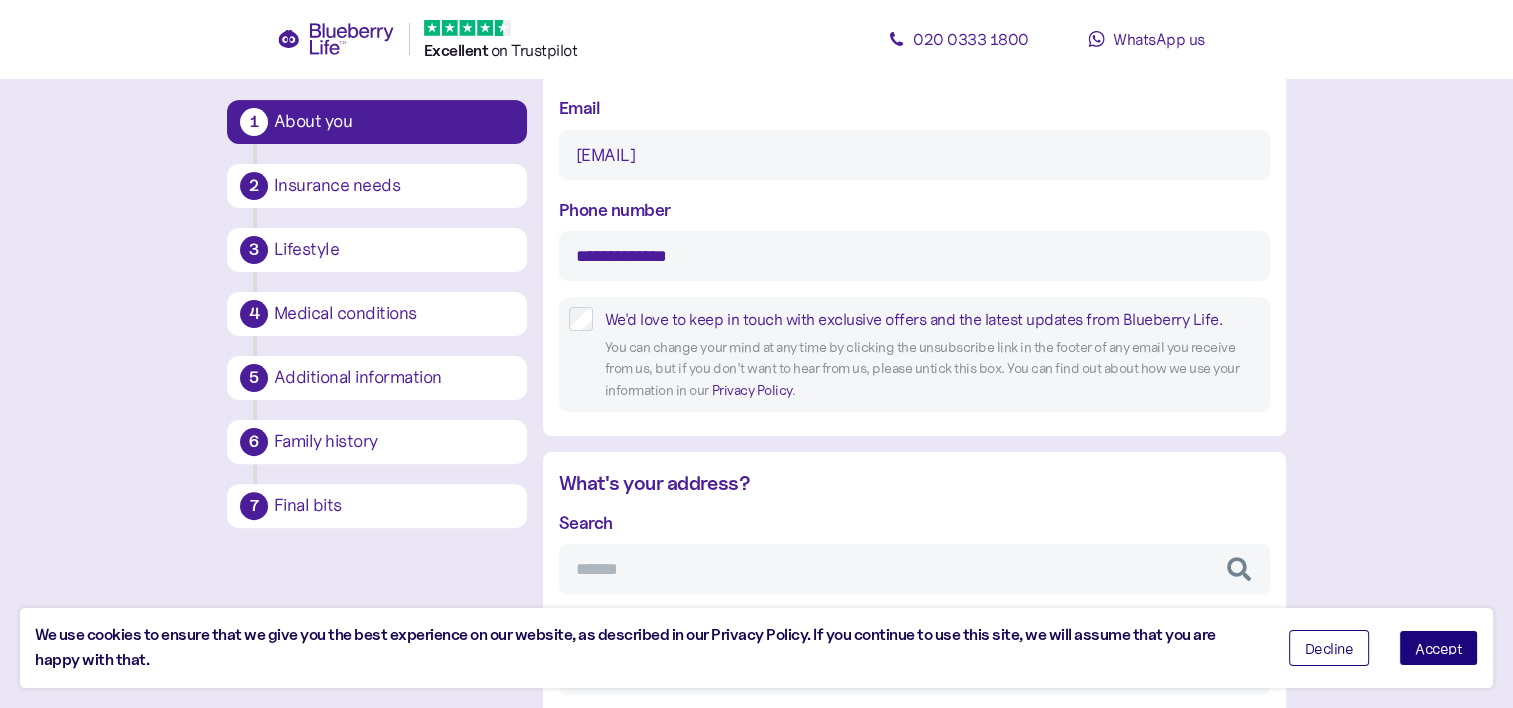 scroll, scrollTop: 457, scrollLeft: 0, axis: vertical 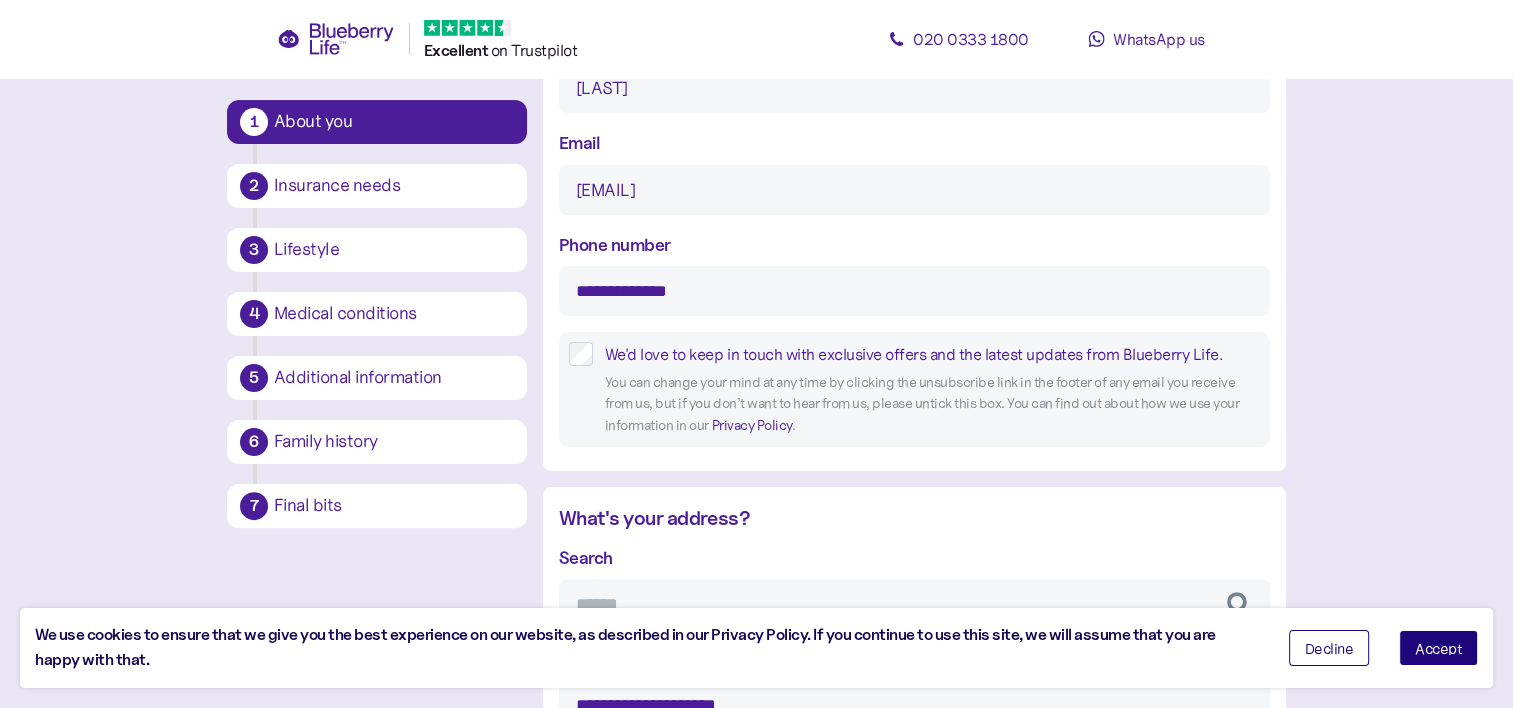 click on "**********" at bounding box center (914, 291) 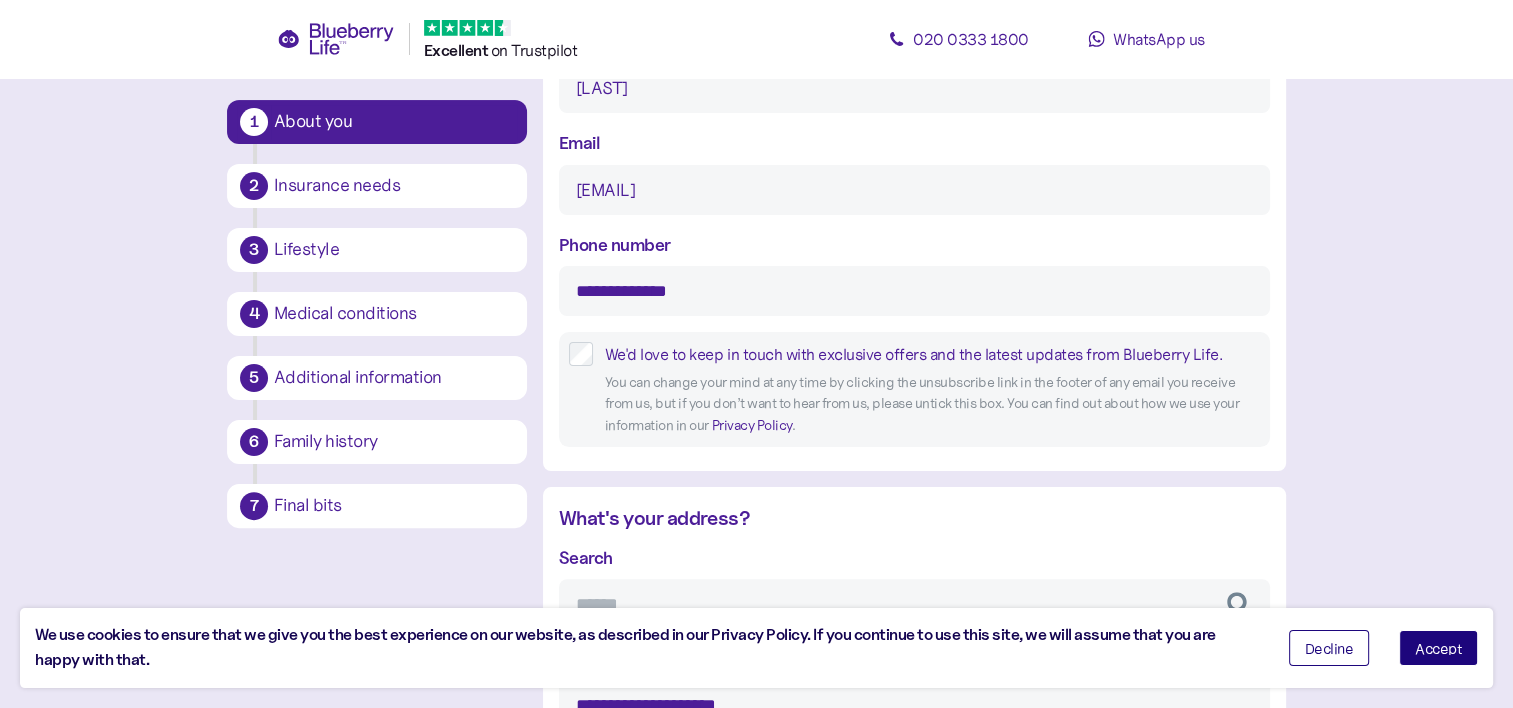 click on "**********" at bounding box center [914, 291] 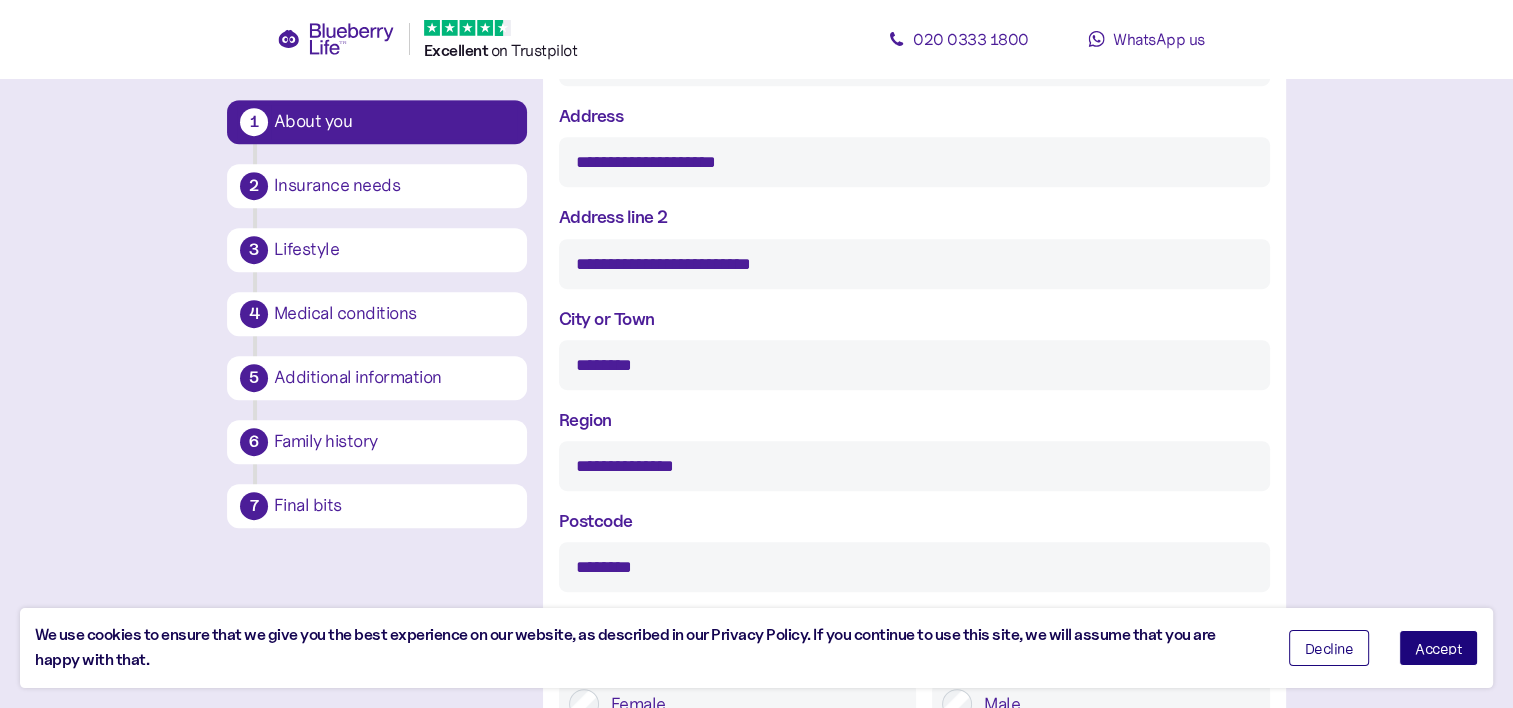 scroll, scrollTop: 1076, scrollLeft: 0, axis: vertical 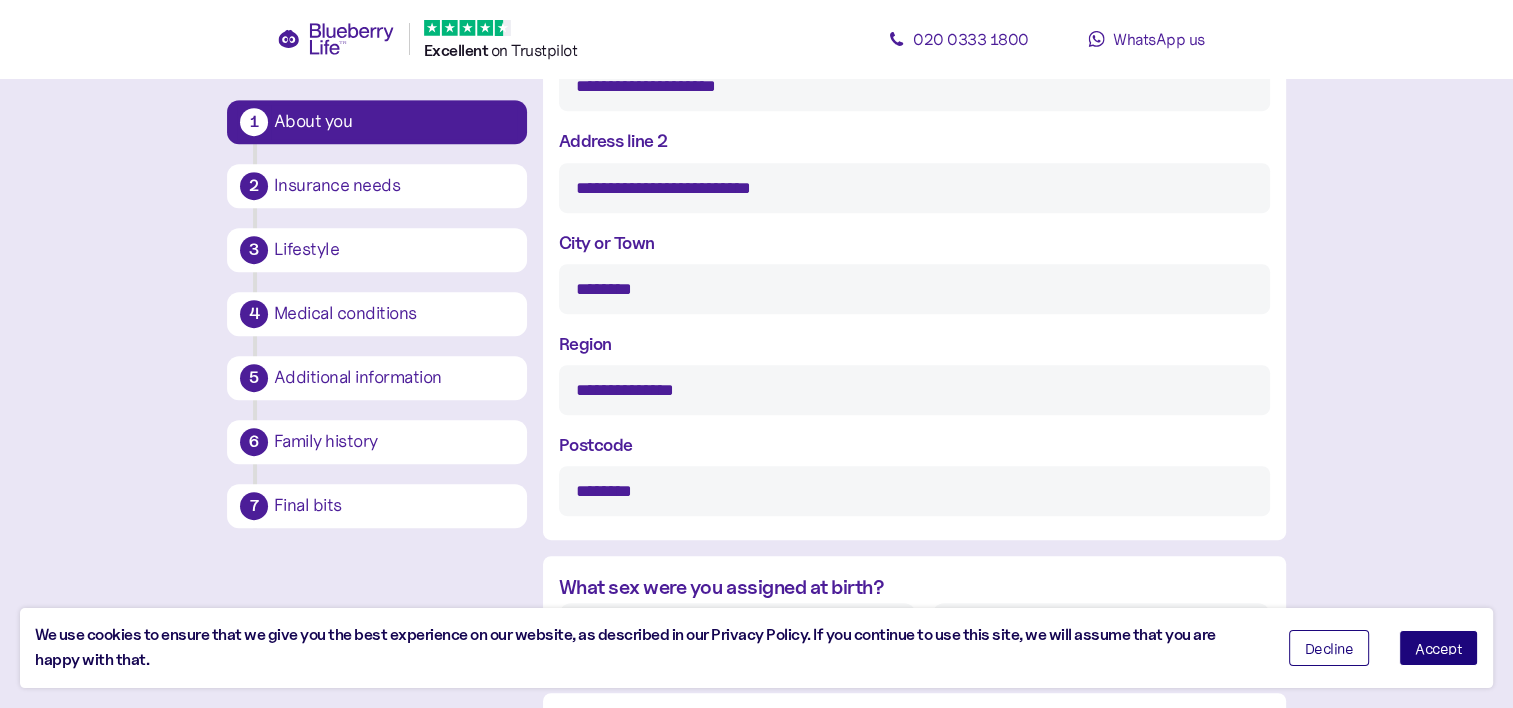 type on "**********" 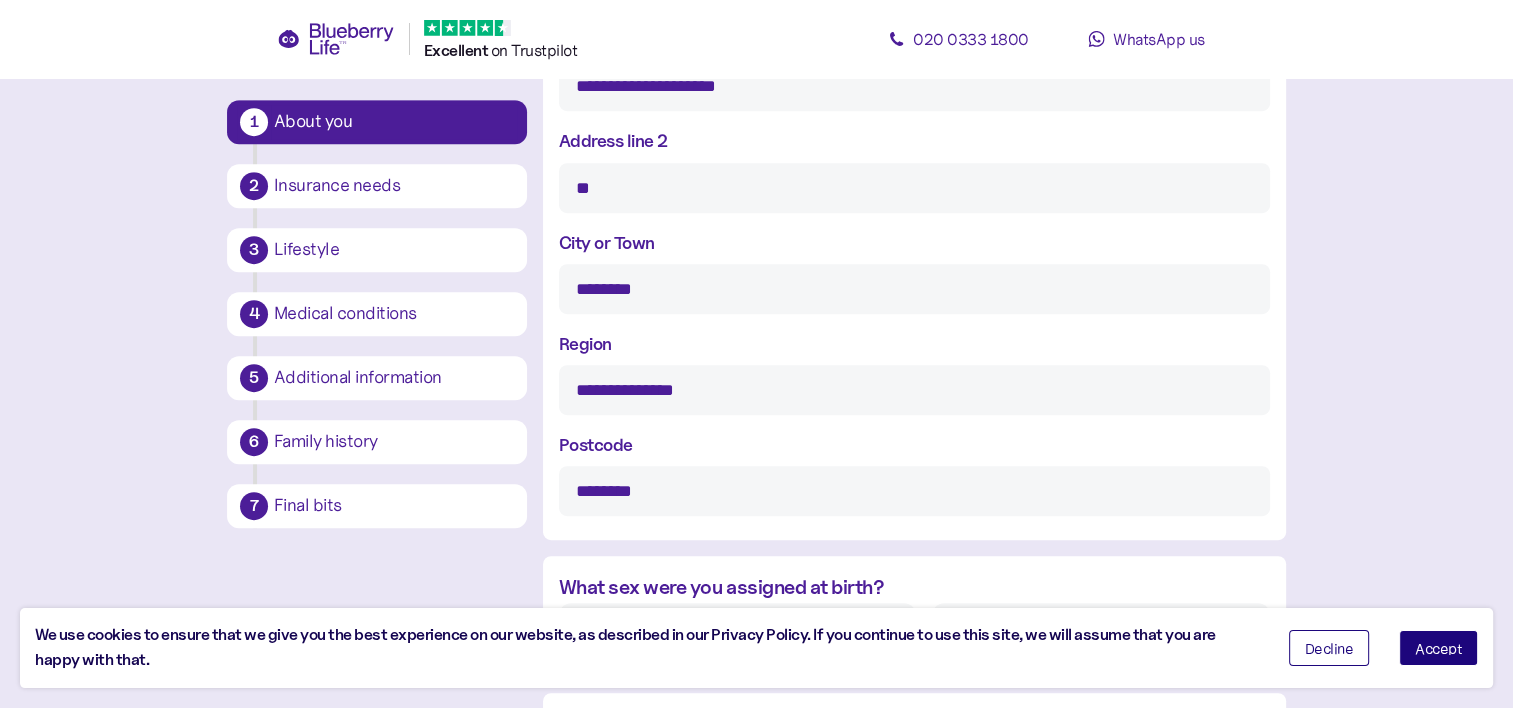 type on "*" 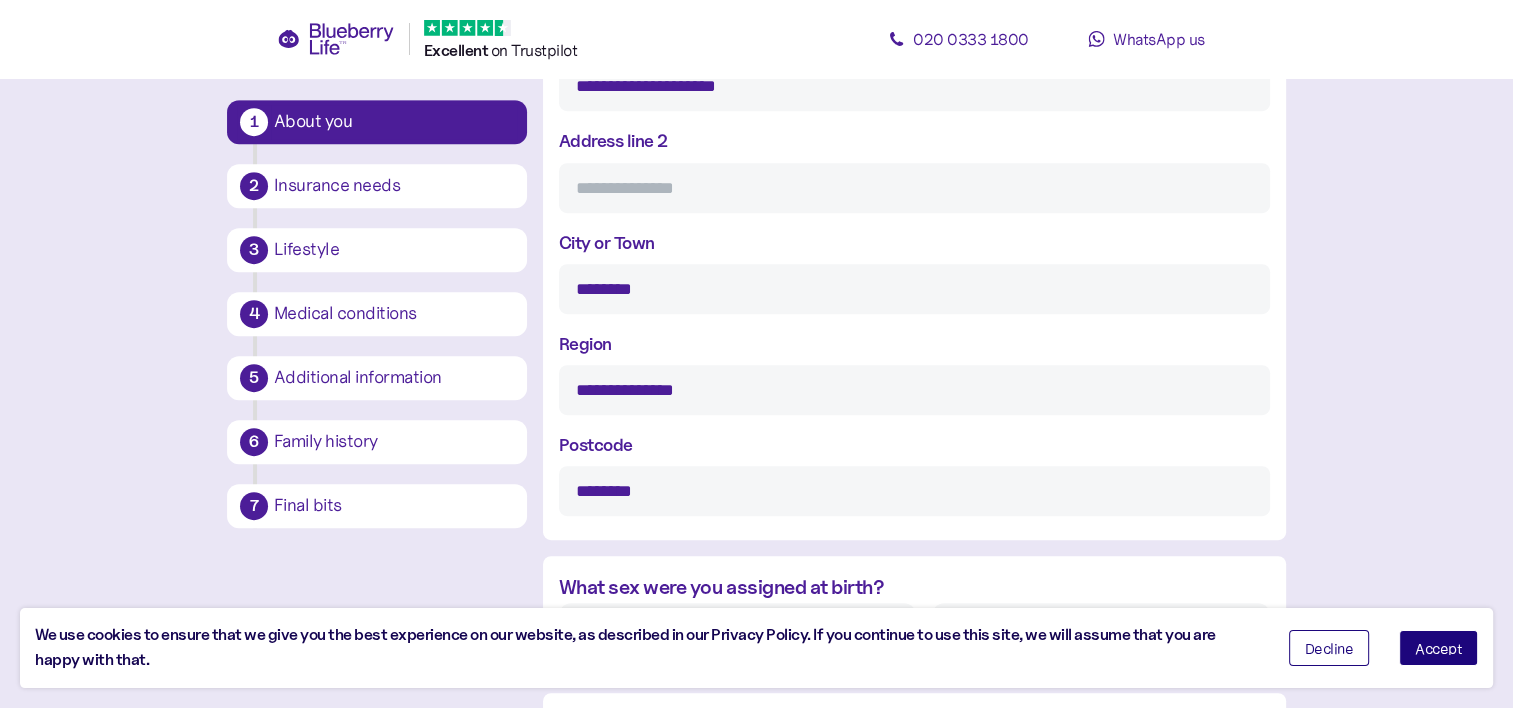 scroll, scrollTop: 1696, scrollLeft: 0, axis: vertical 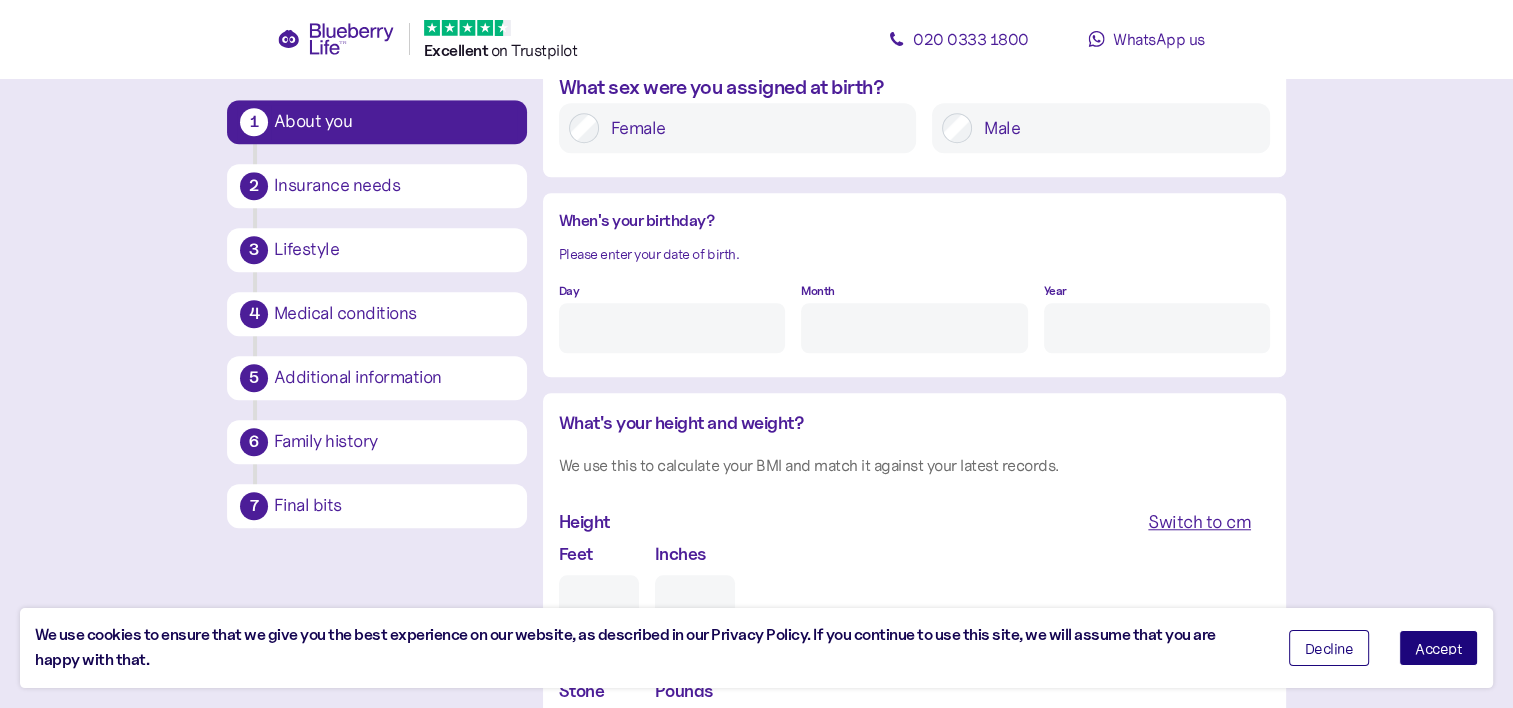 type 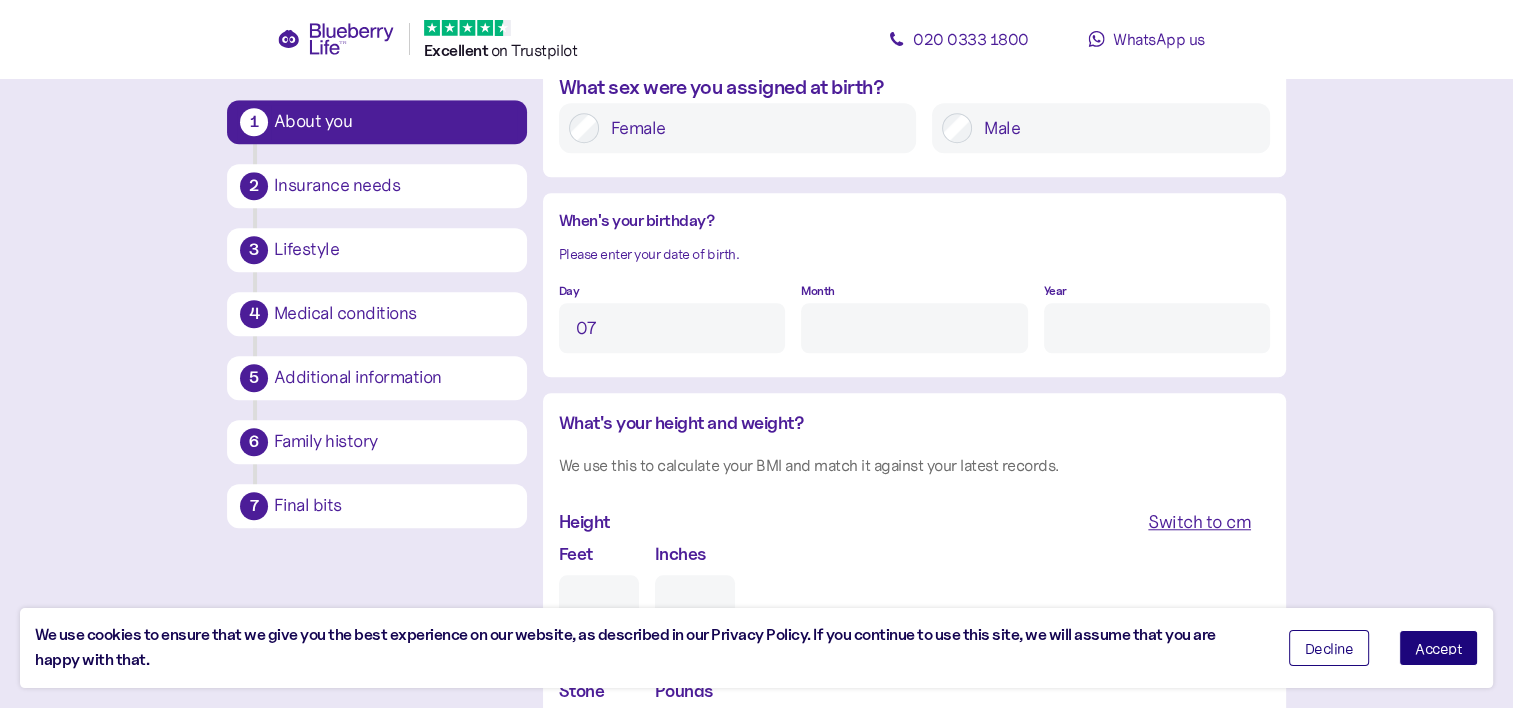 type on "7" 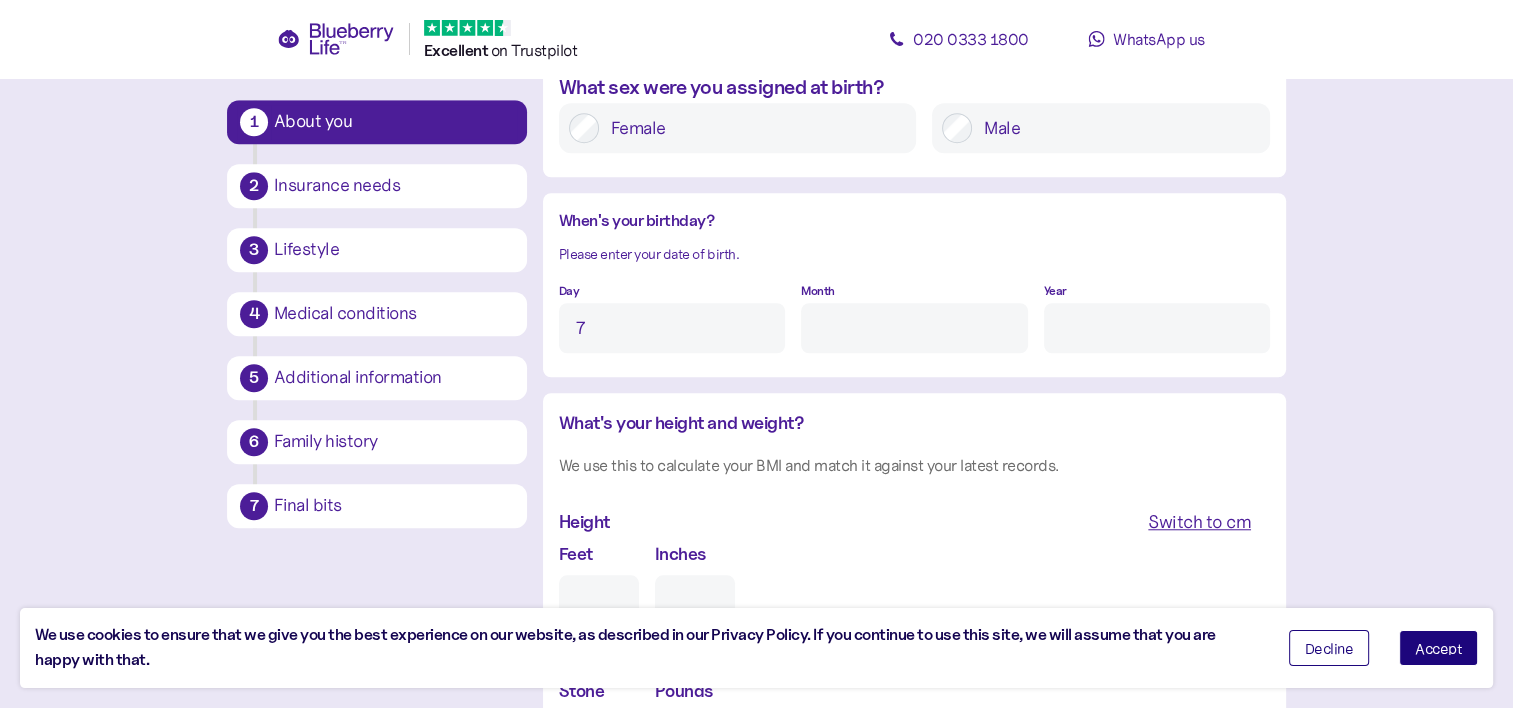 click on "Month" at bounding box center (914, 328) 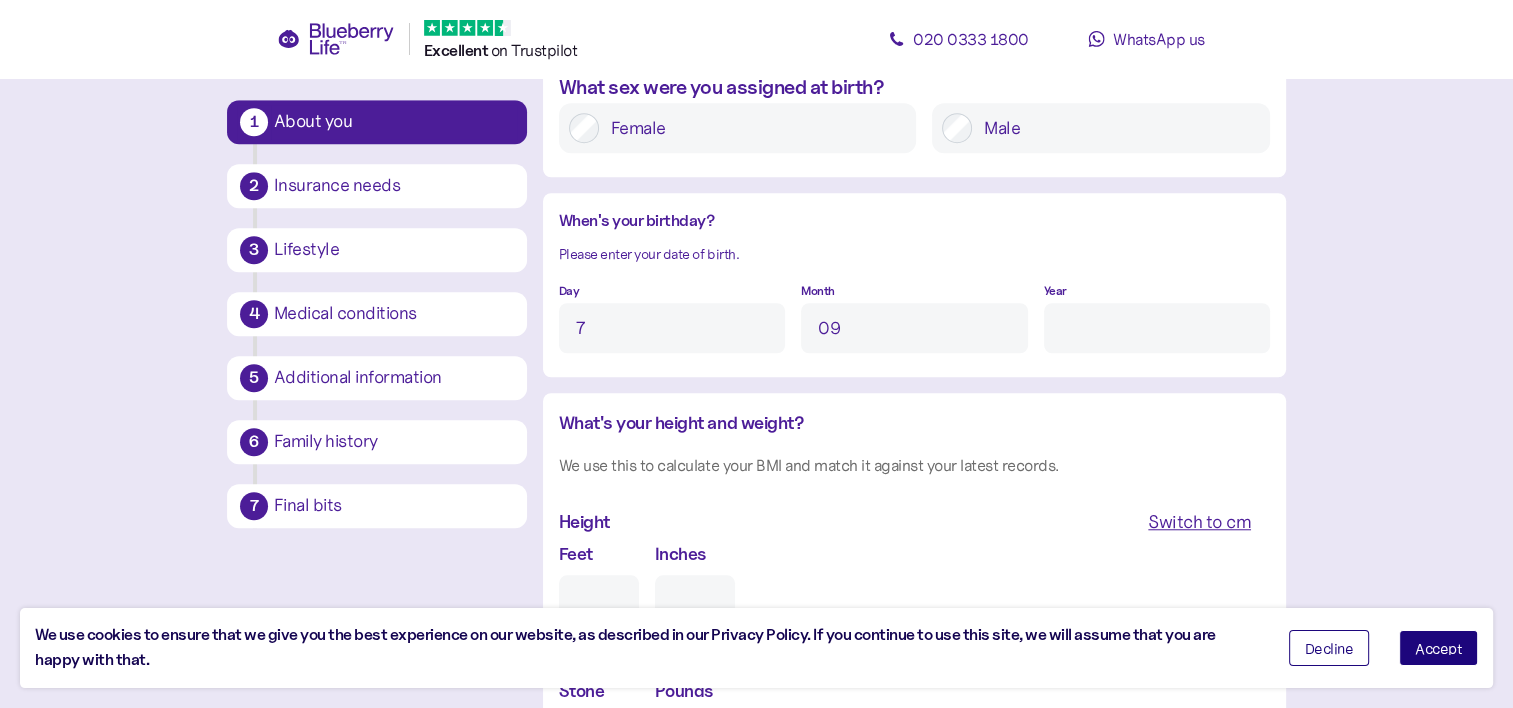 type on "9" 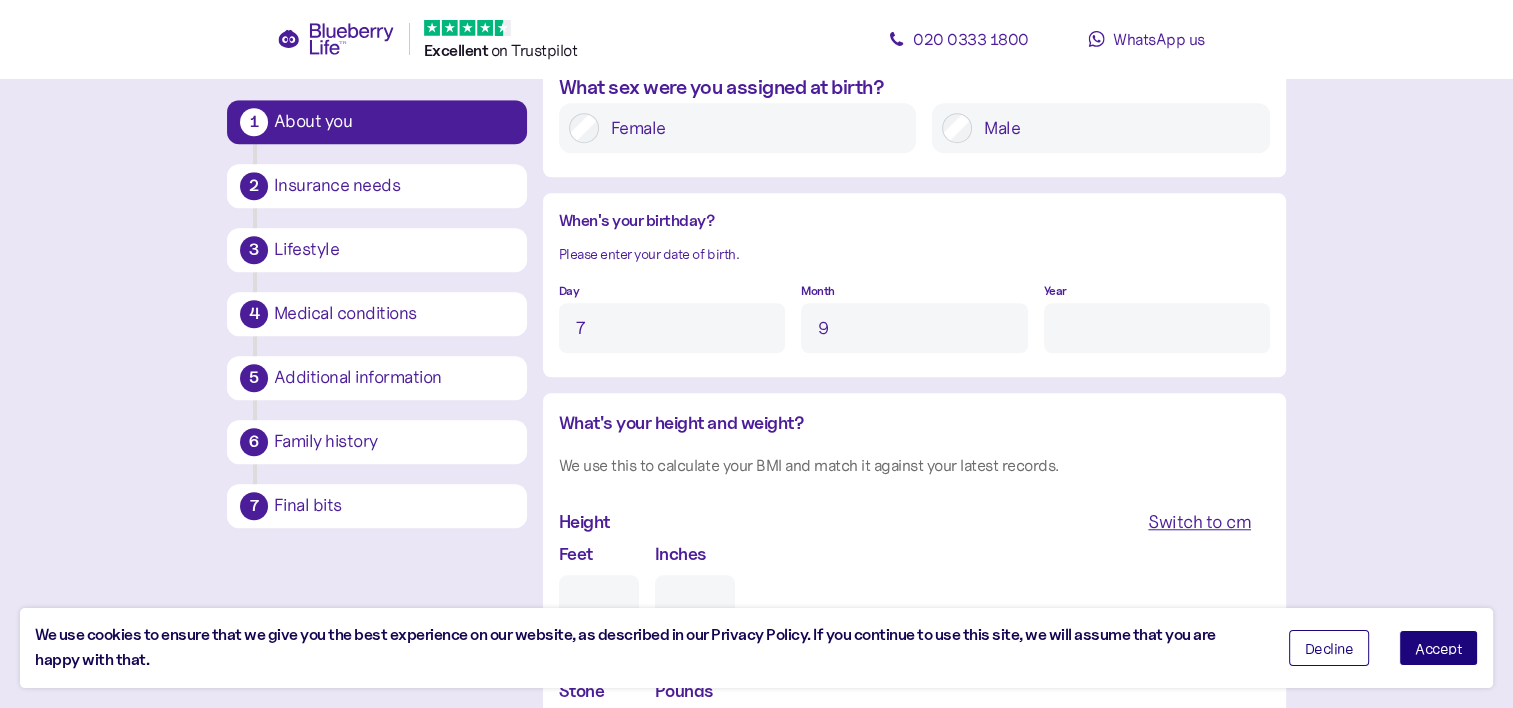 click on "Year" at bounding box center [1157, 328] 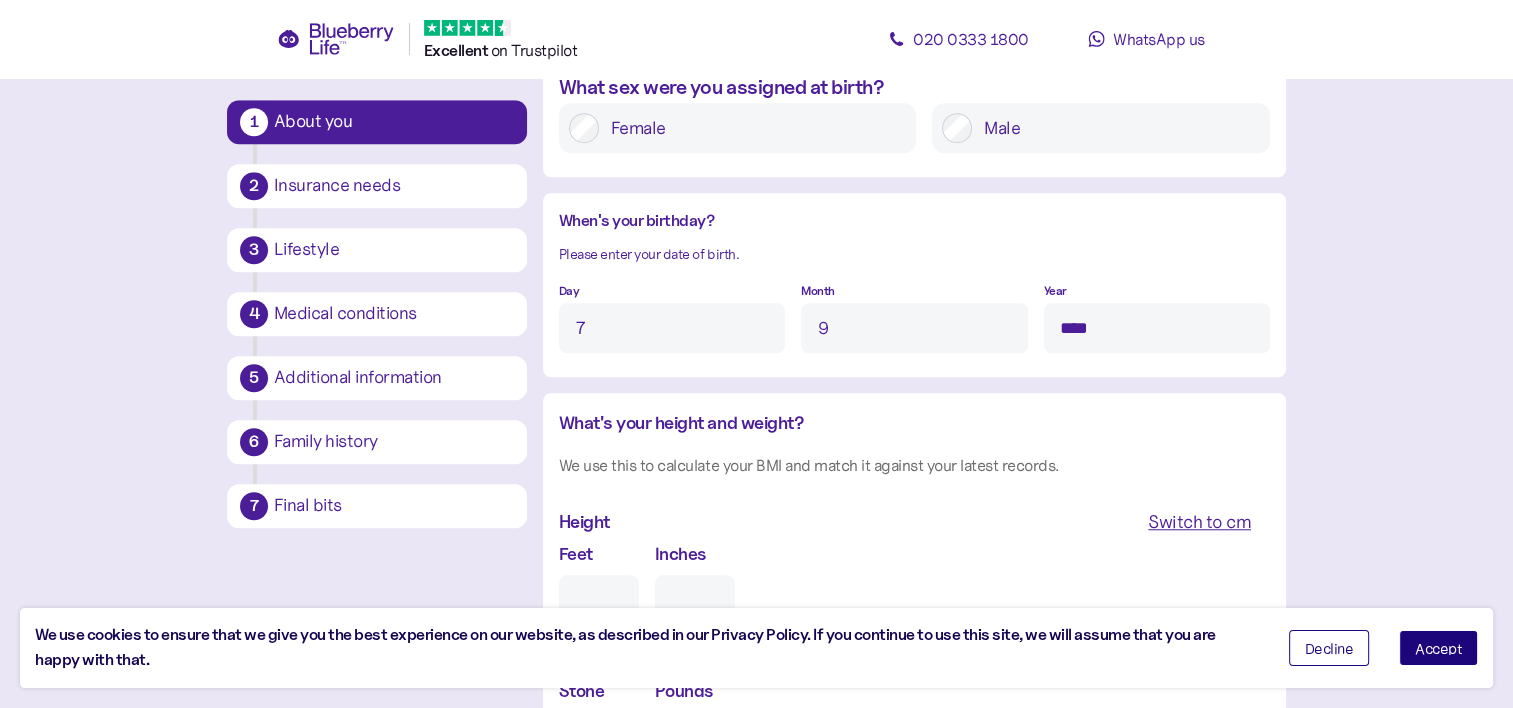 type on "****" 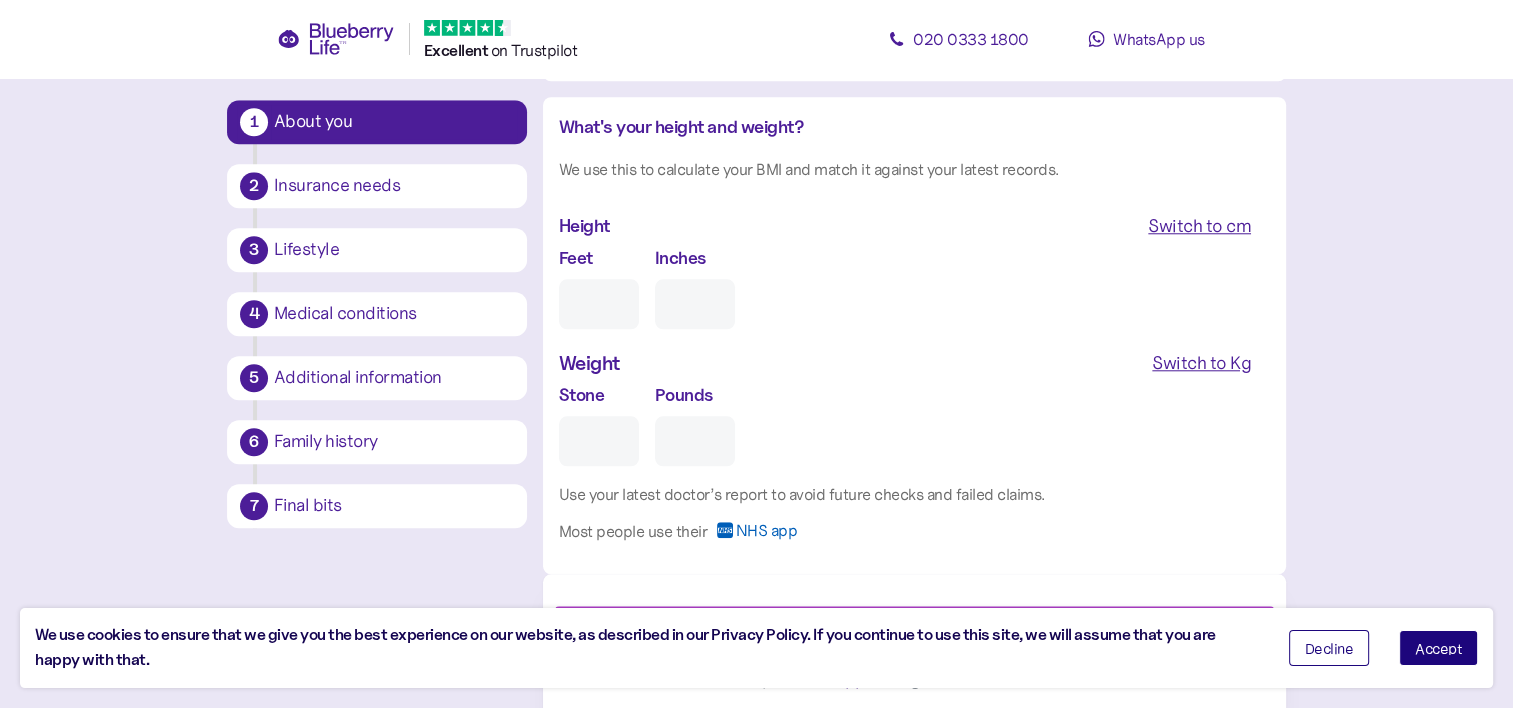 scroll, scrollTop: 1879, scrollLeft: 0, axis: vertical 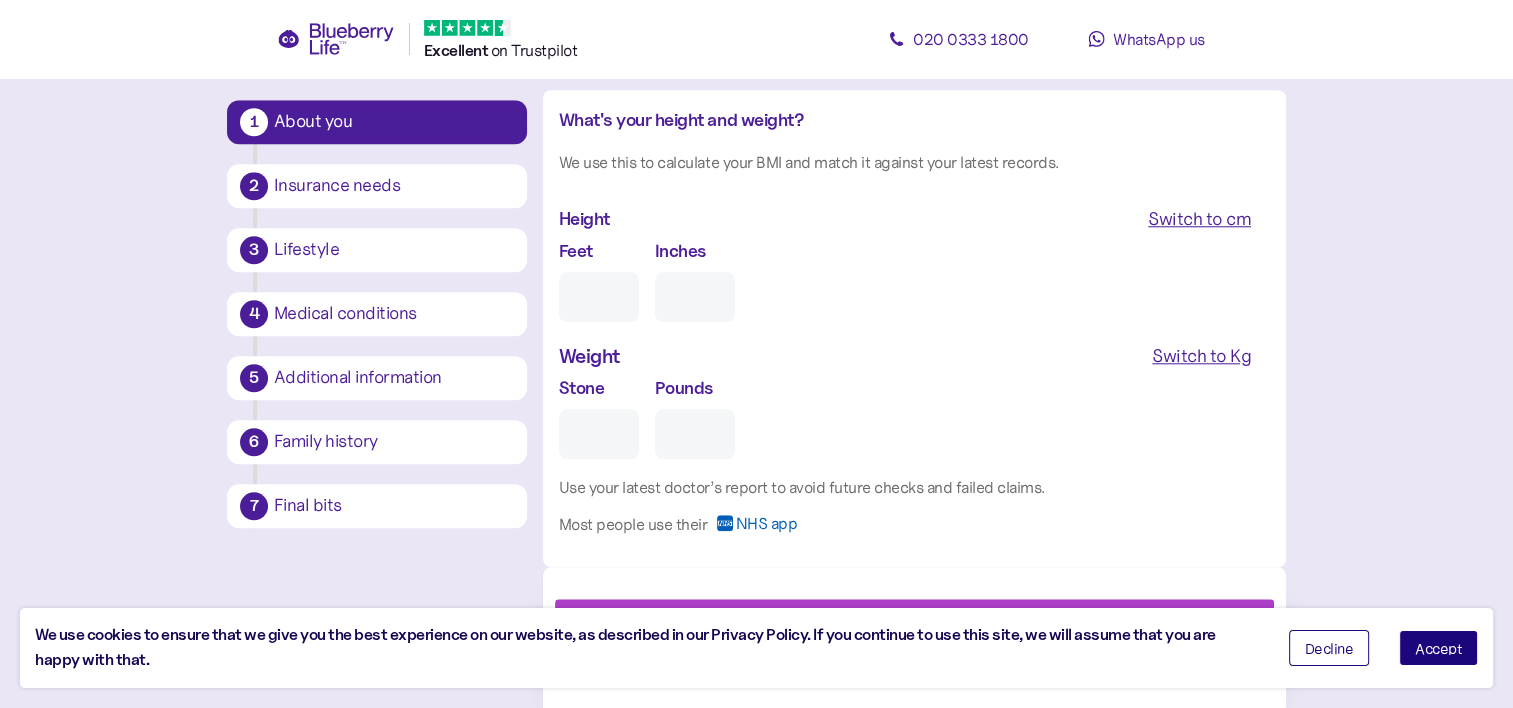 click on "Feet" at bounding box center (599, 297) 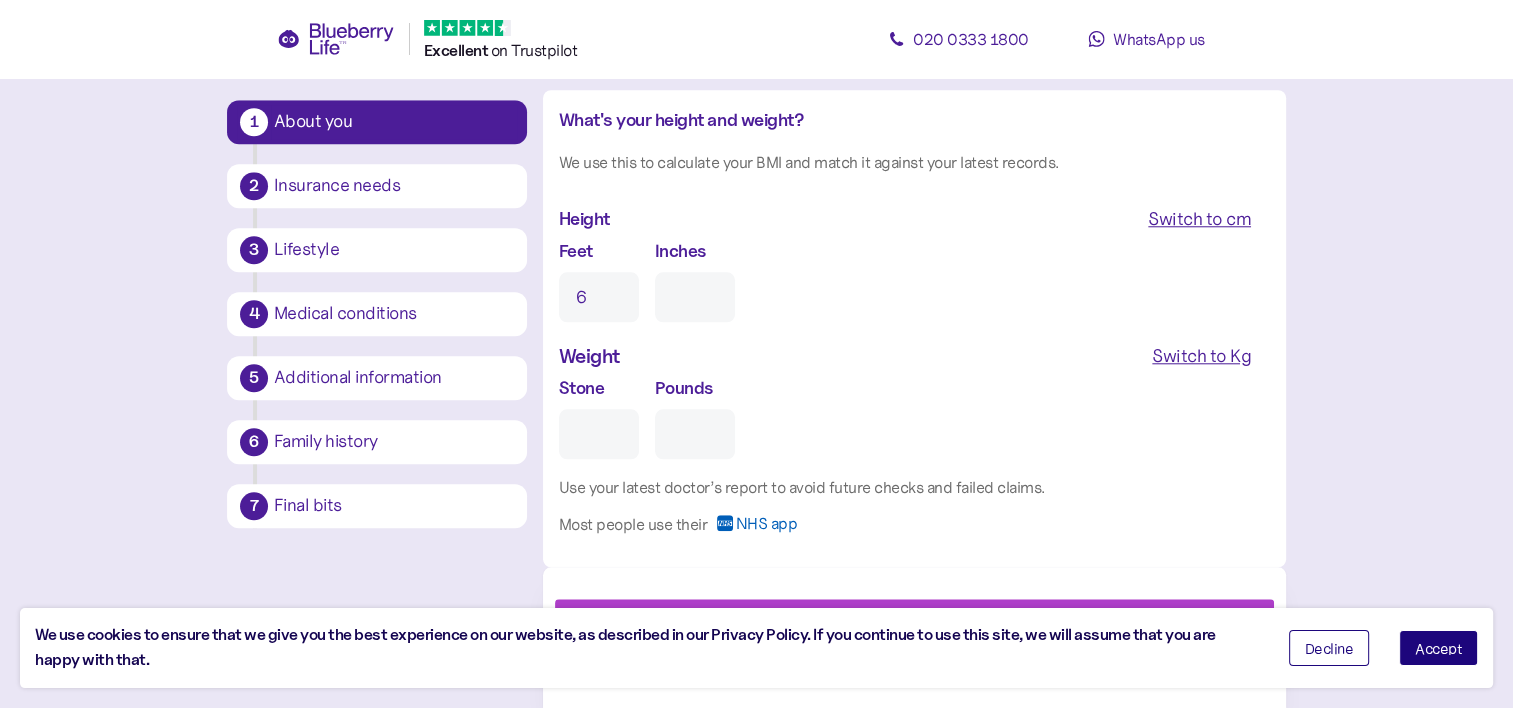 type on "0" 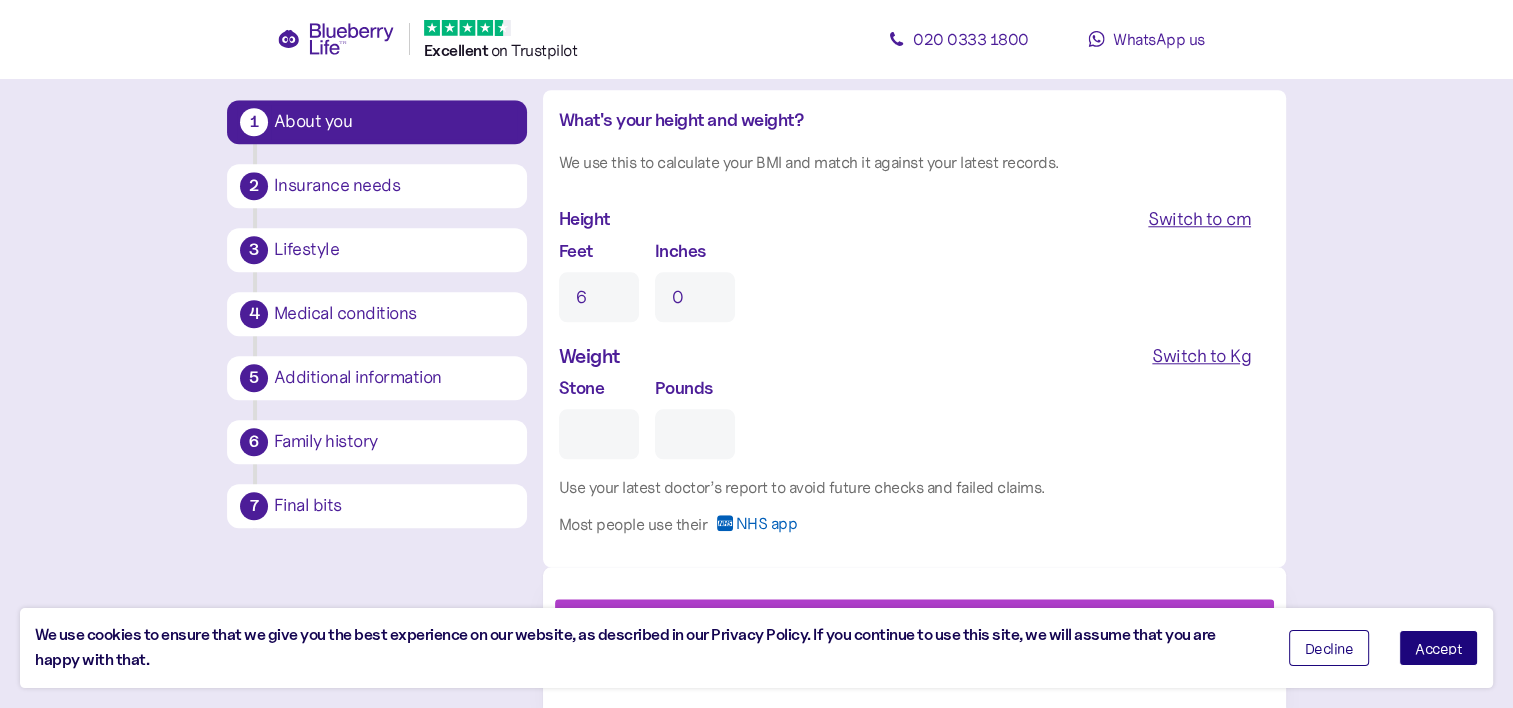 type on "6" 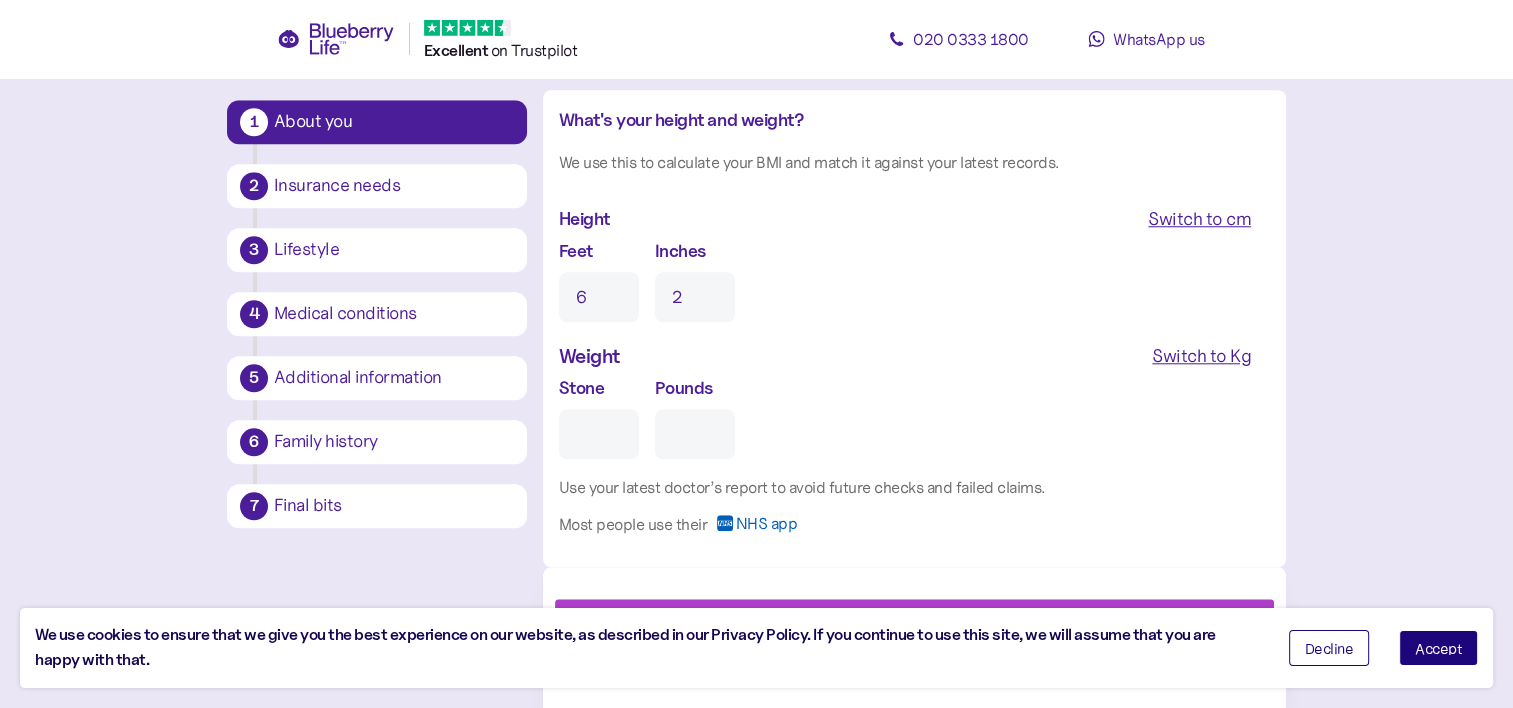type on "2" 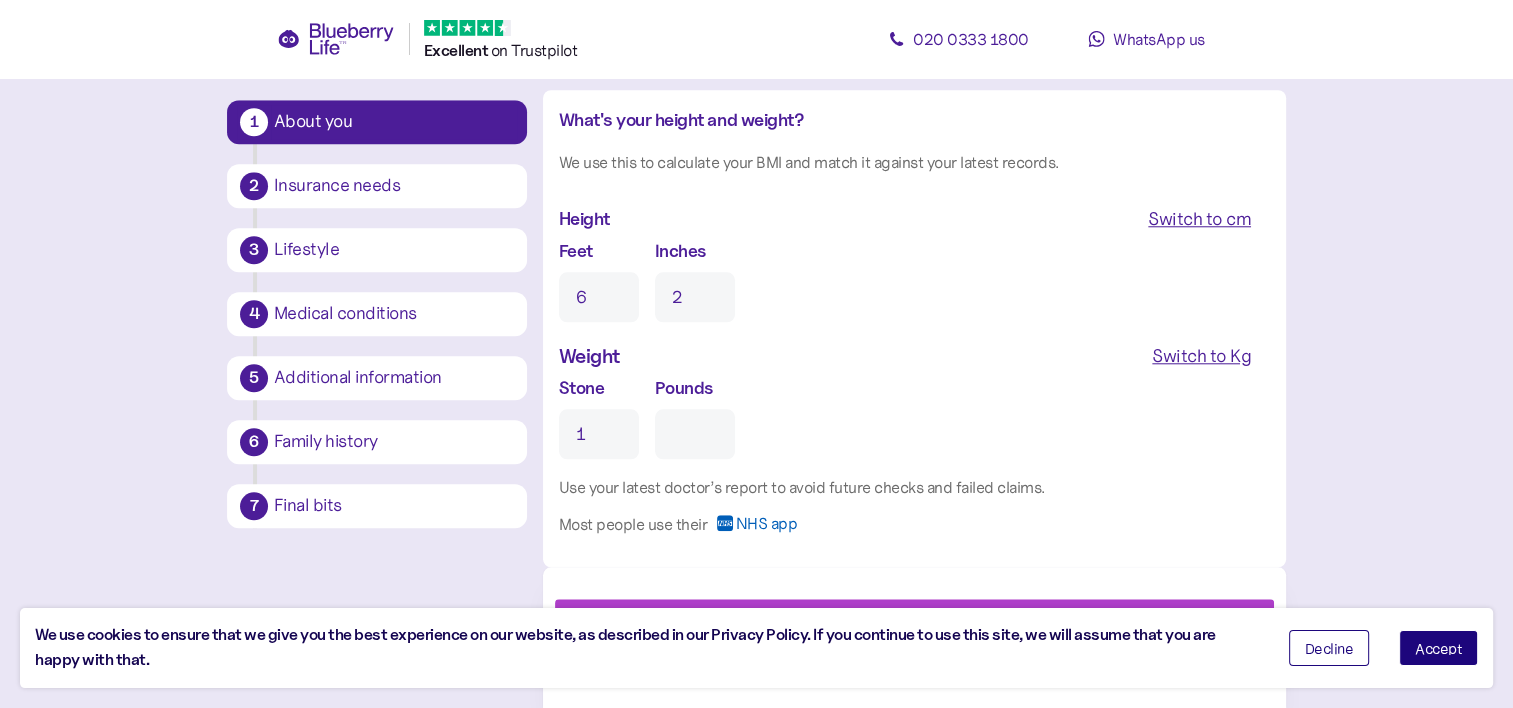type on "0" 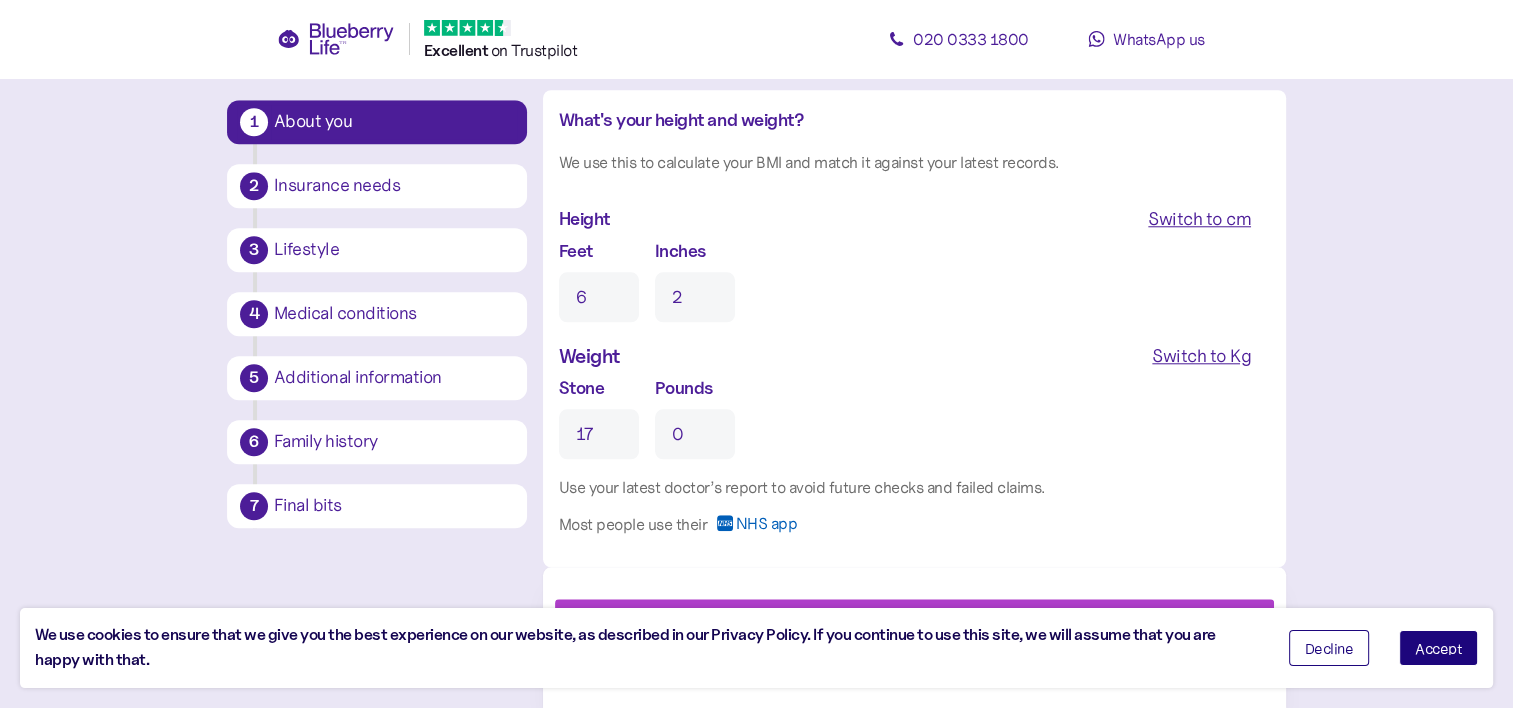 type on "17" 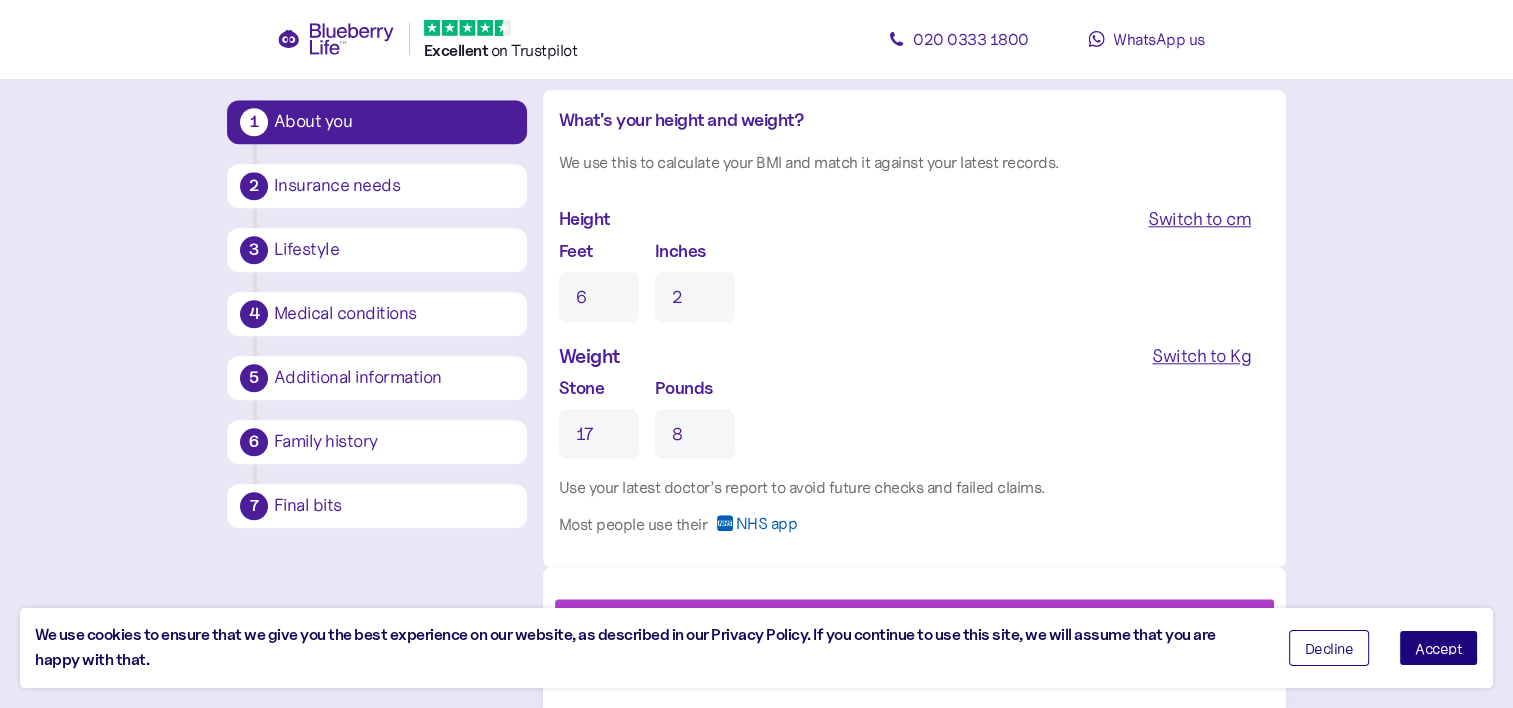 type on "8" 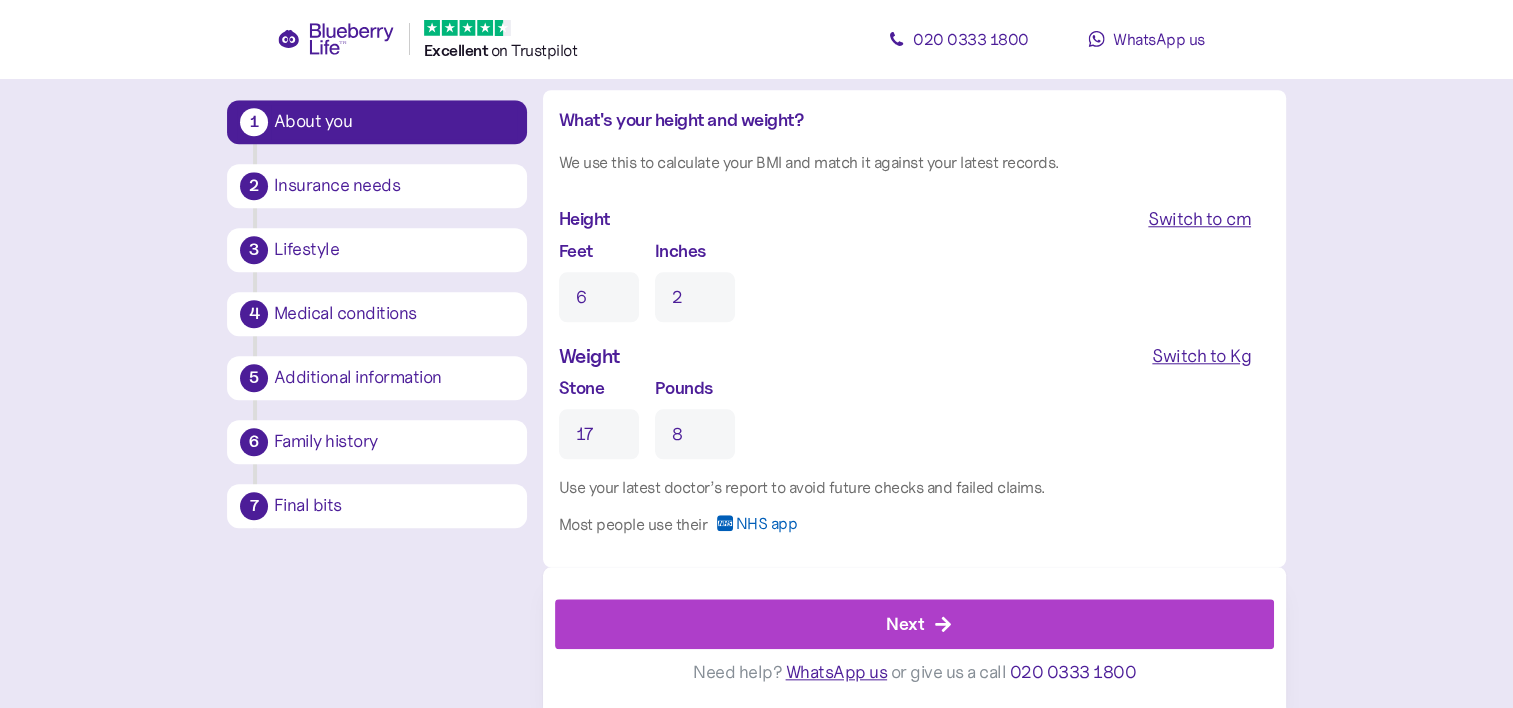 click on "Next" at bounding box center (919, 624) 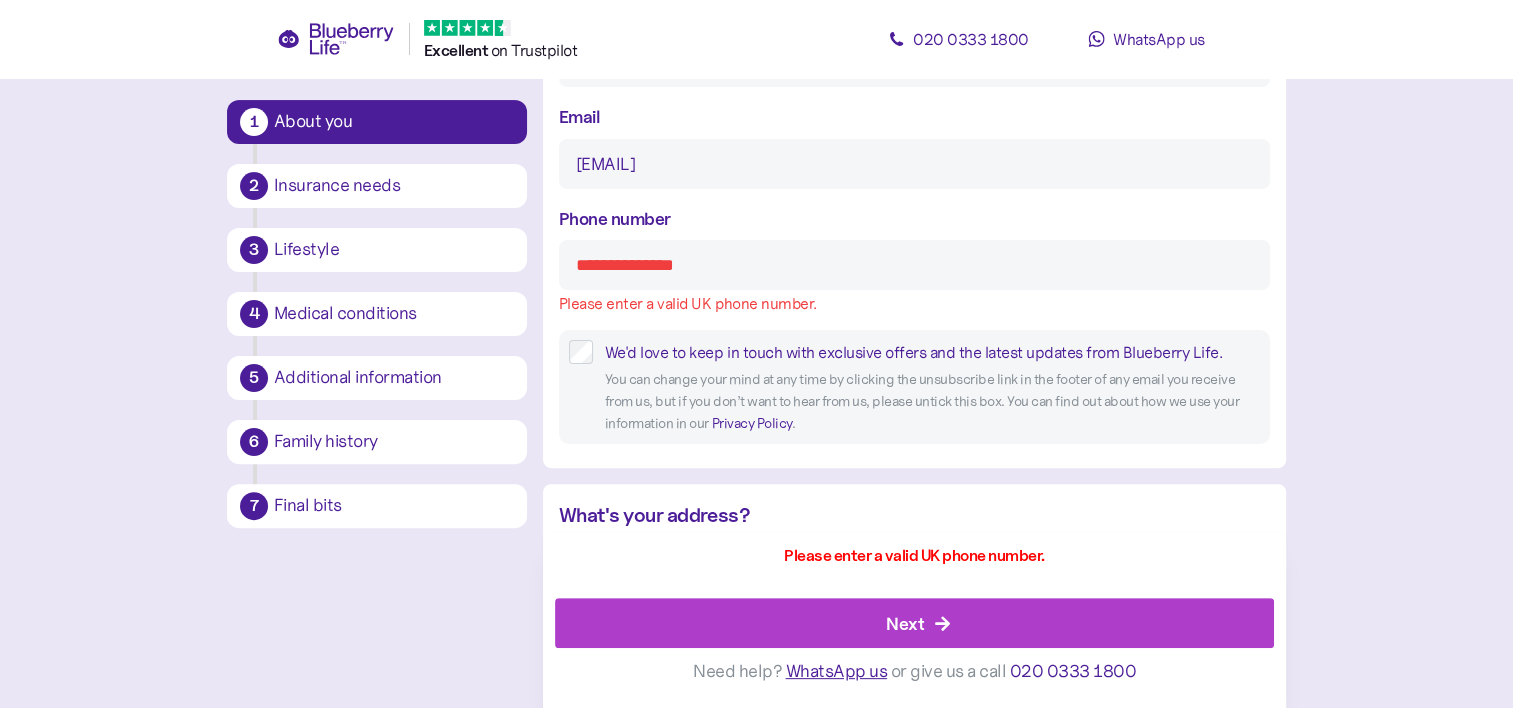 scroll, scrollTop: 476, scrollLeft: 0, axis: vertical 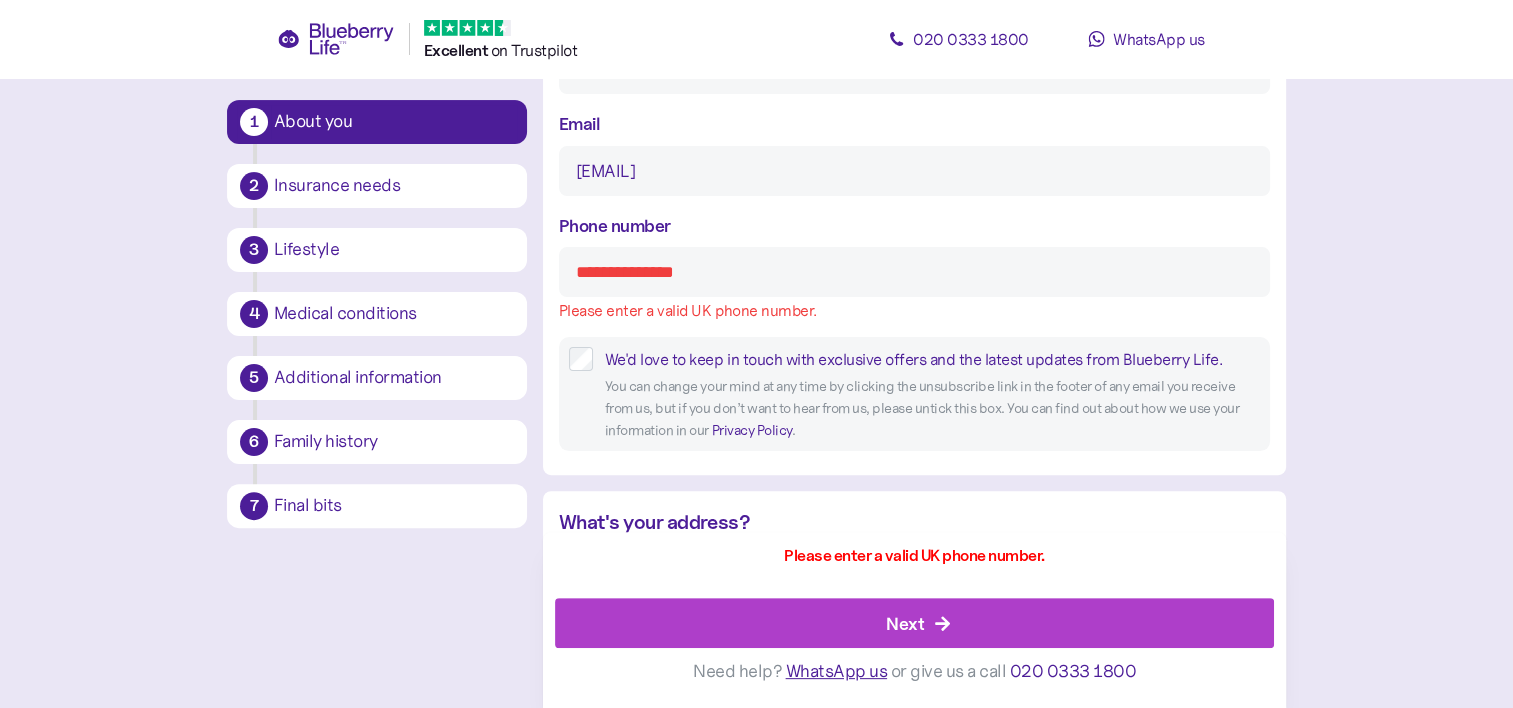 click on "**********" at bounding box center [914, 272] 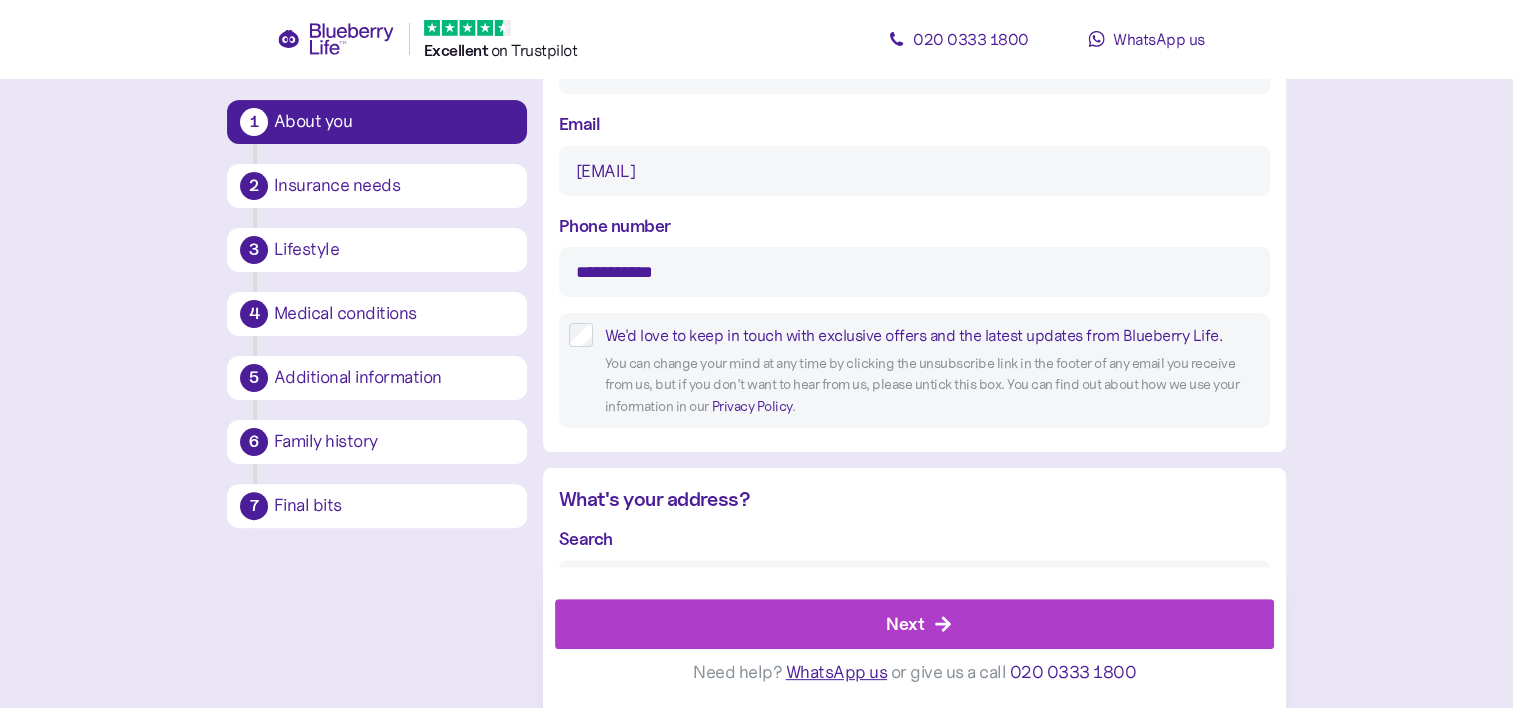 click on "Next" at bounding box center (919, 624) 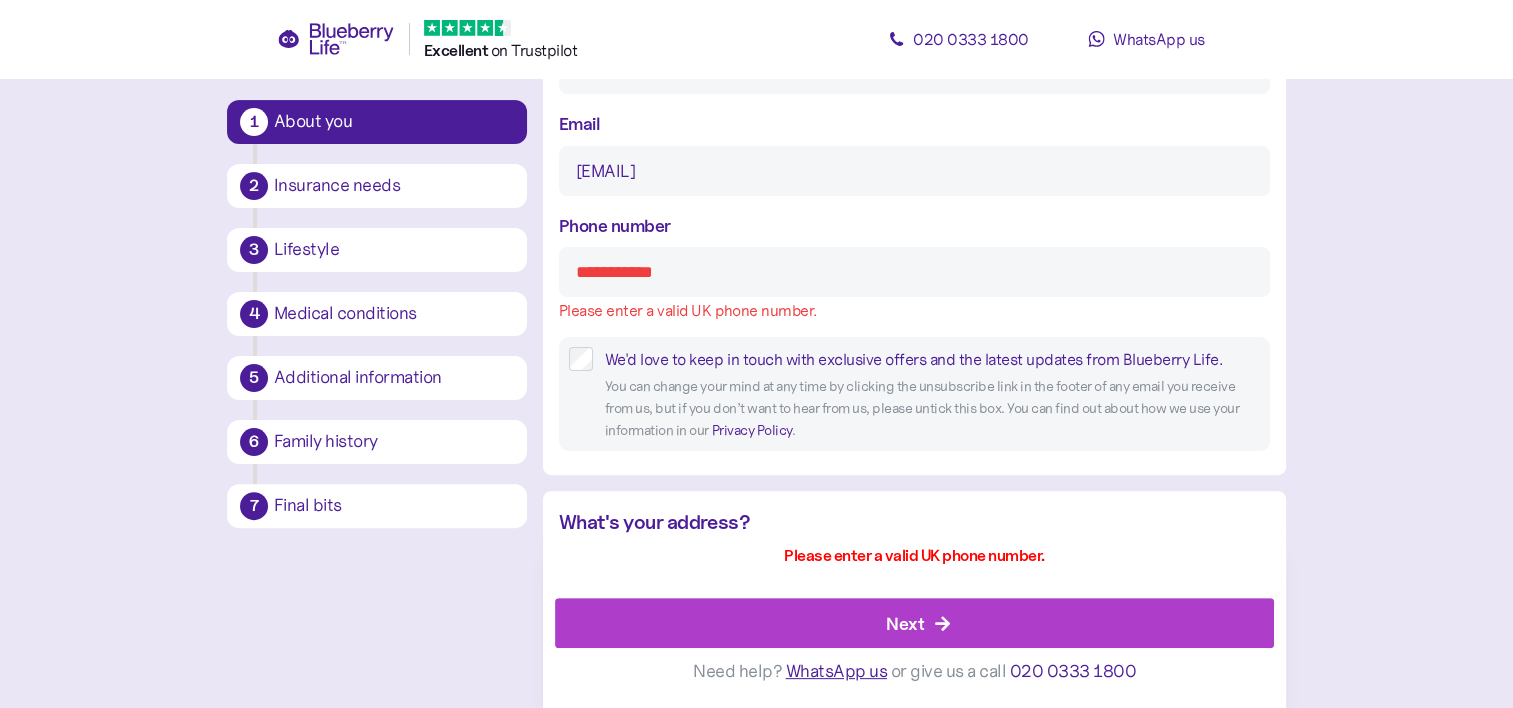 click on "**********" at bounding box center [914, 272] 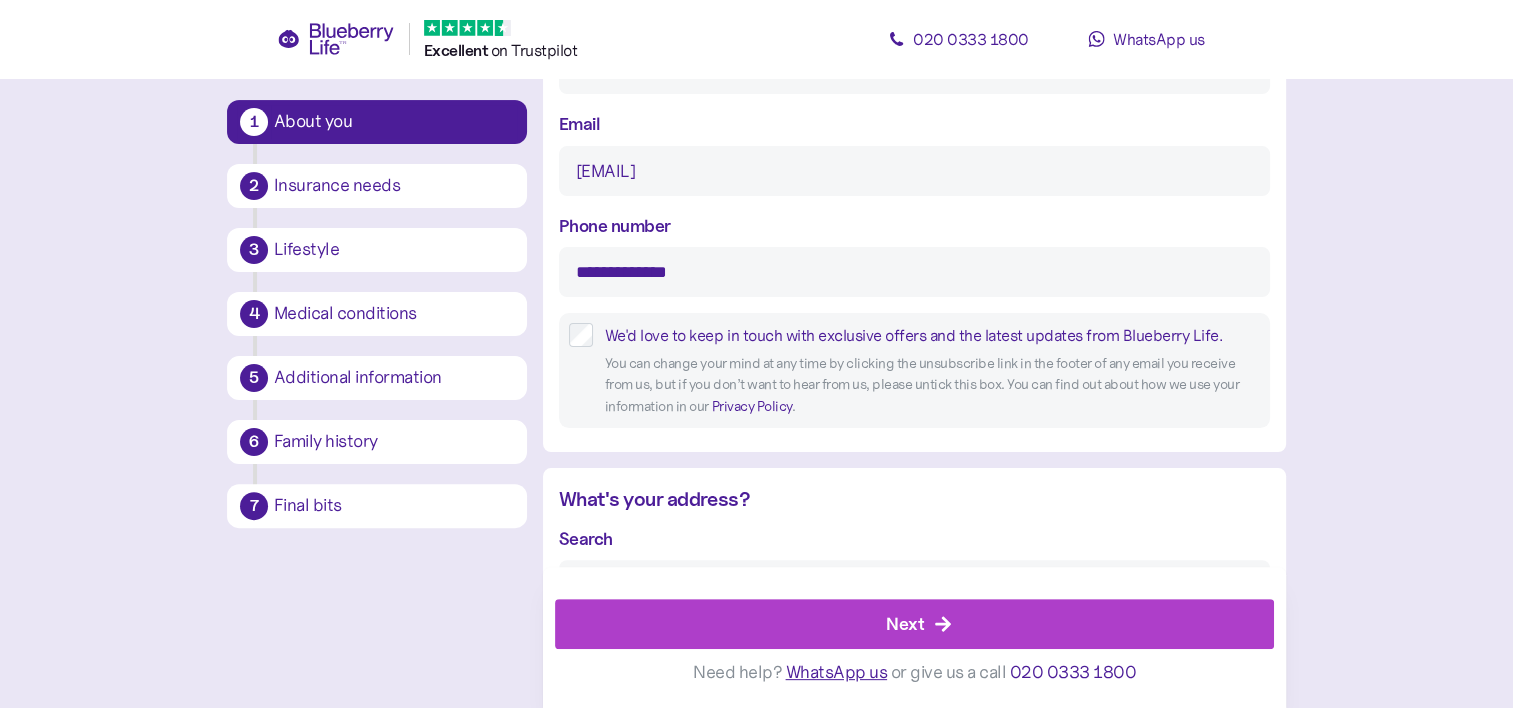 type on "**********" 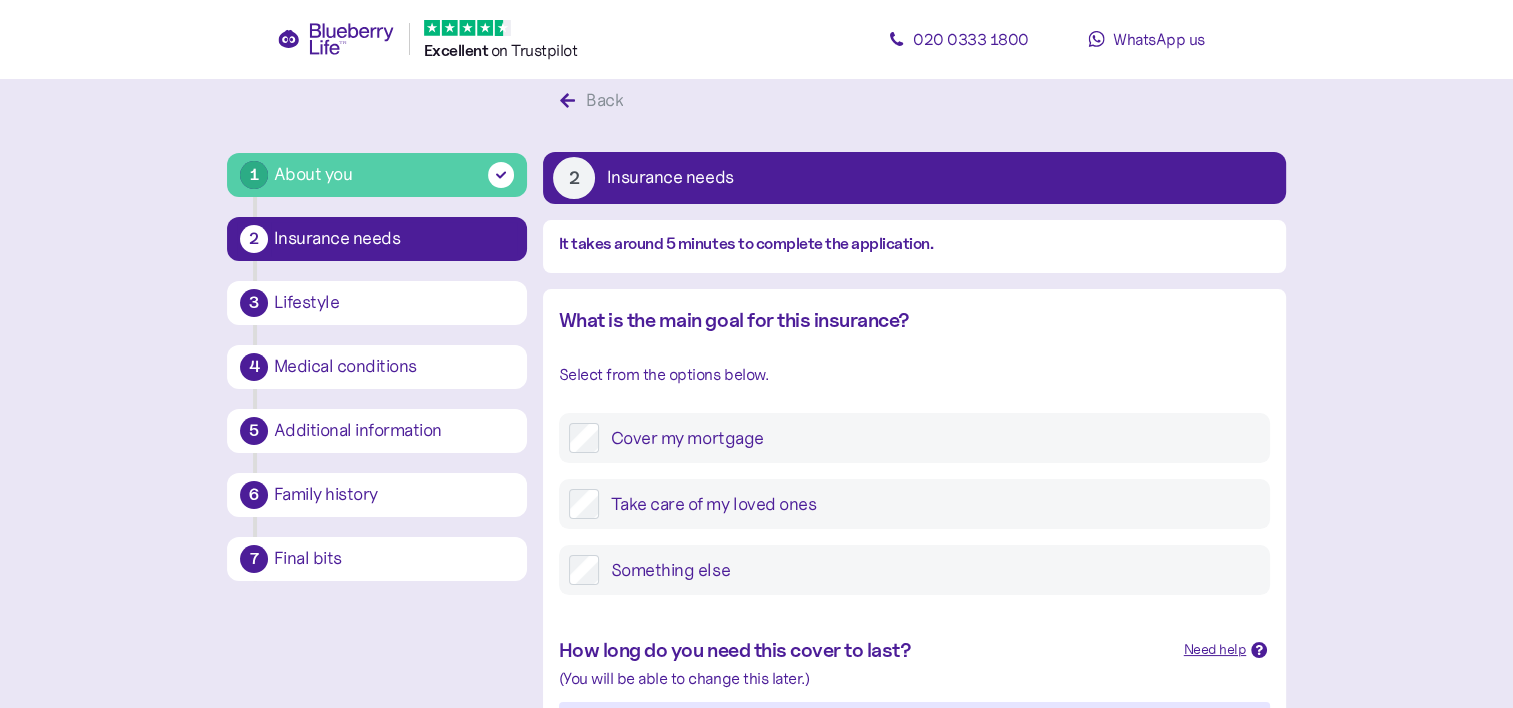 scroll, scrollTop: 0, scrollLeft: 0, axis: both 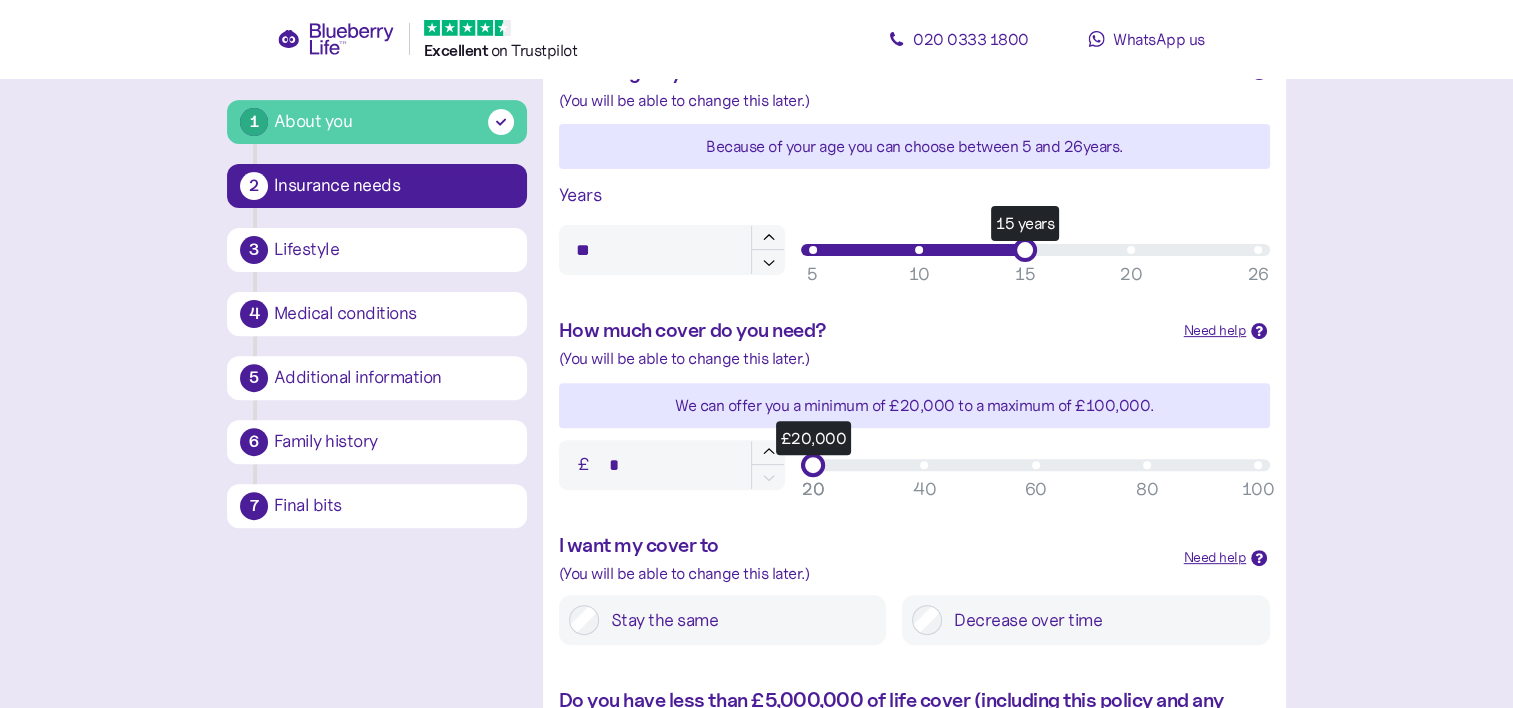 click on "15" at bounding box center (1025, 274) 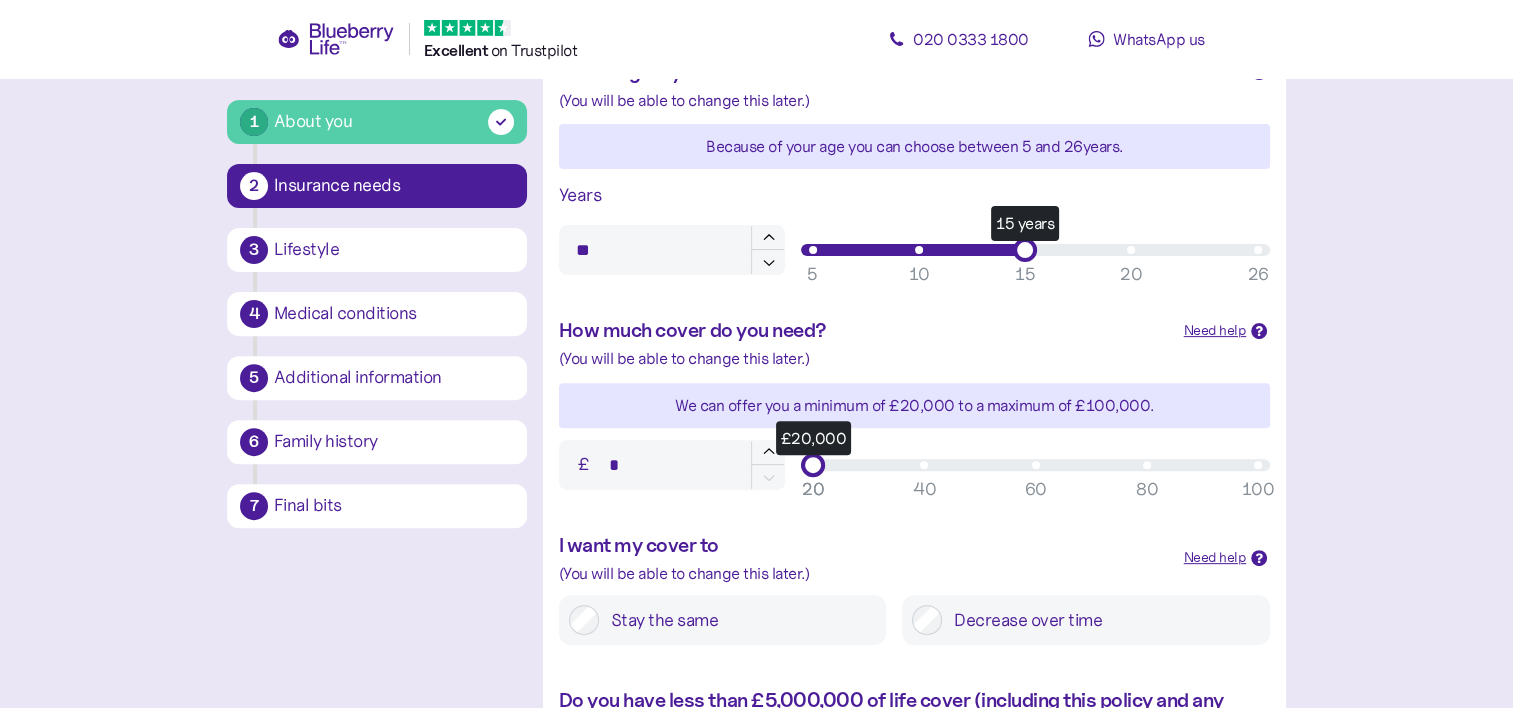 type on "**" 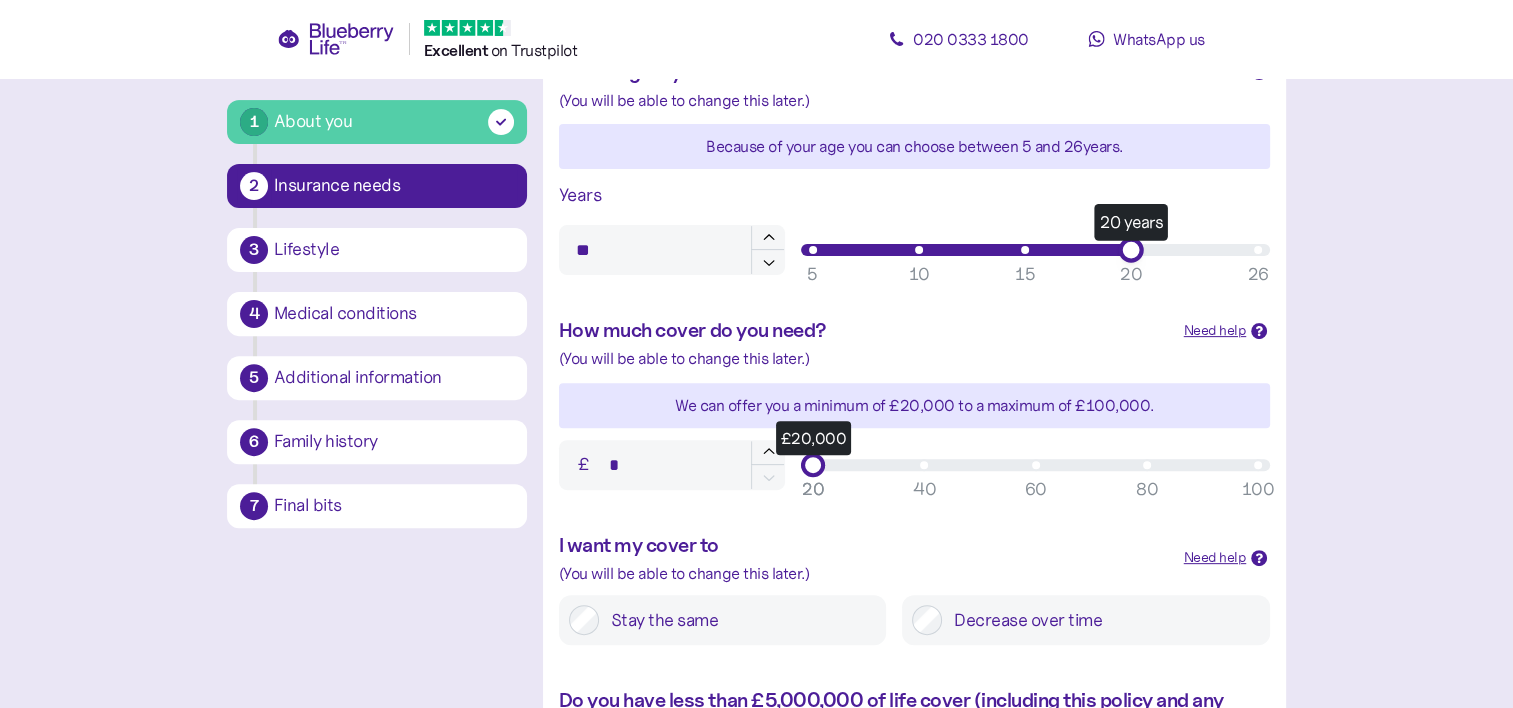 click on "20 years" at bounding box center (1130, 249) 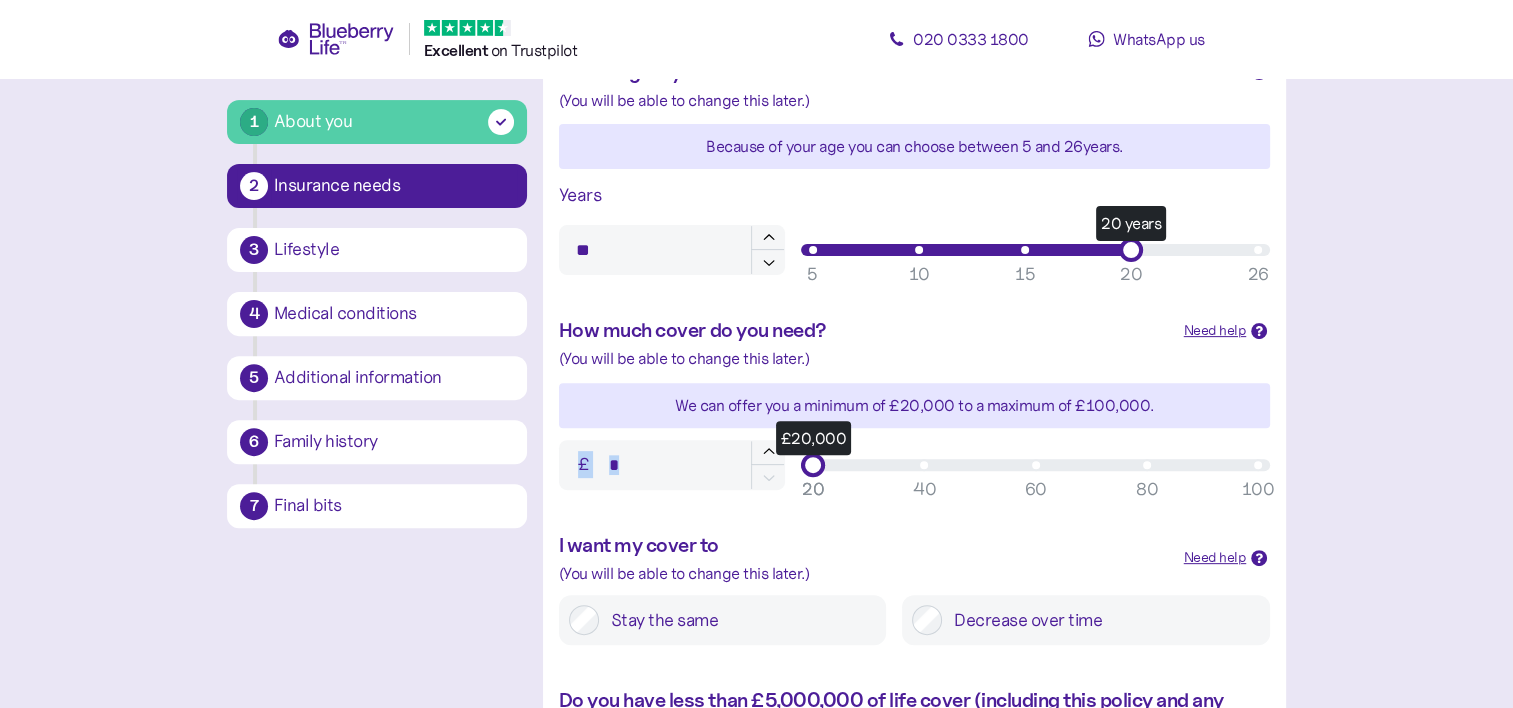 drag, startPoint x: 1509, startPoint y: 398, endPoint x: 1512, endPoint y: 492, distance: 94.04786 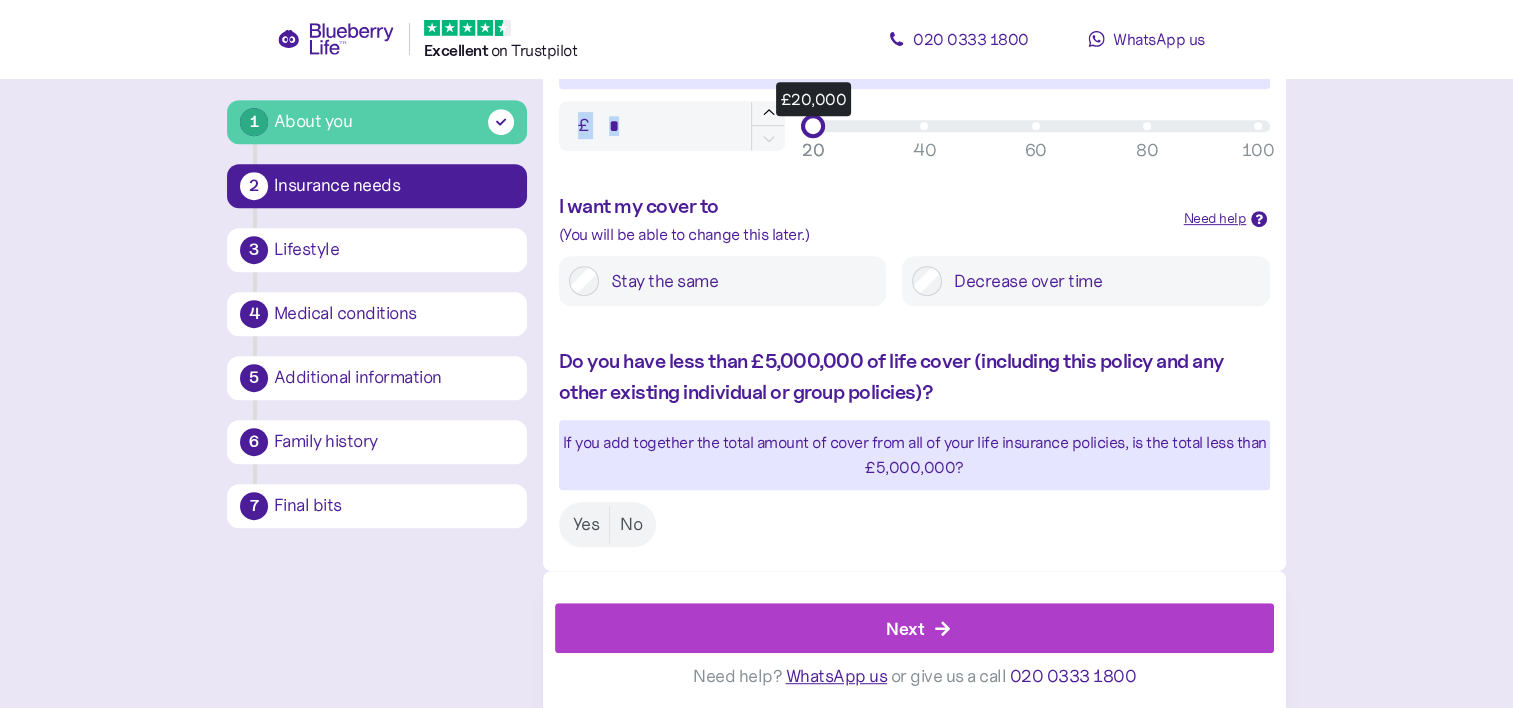 scroll, scrollTop: 960, scrollLeft: 0, axis: vertical 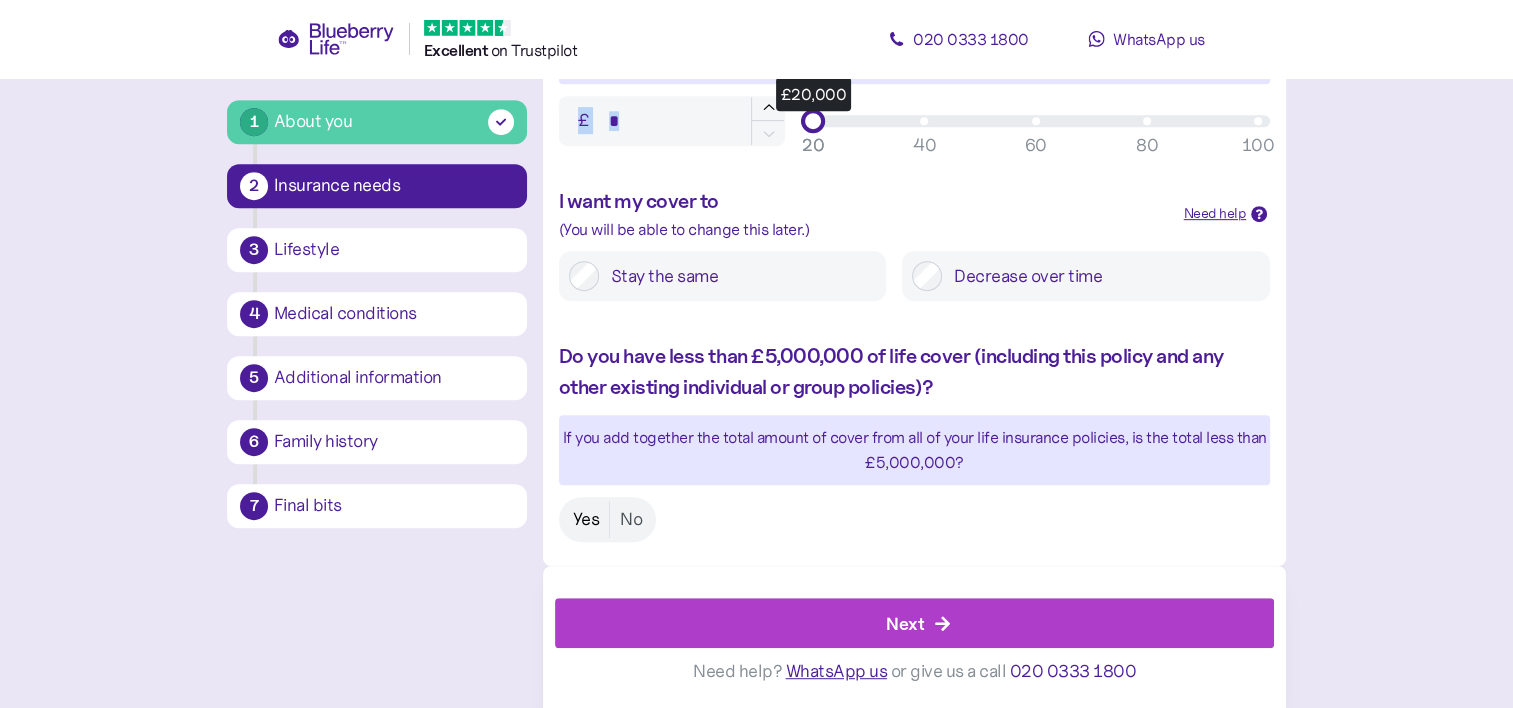 click on "Yes" at bounding box center [586, 519] 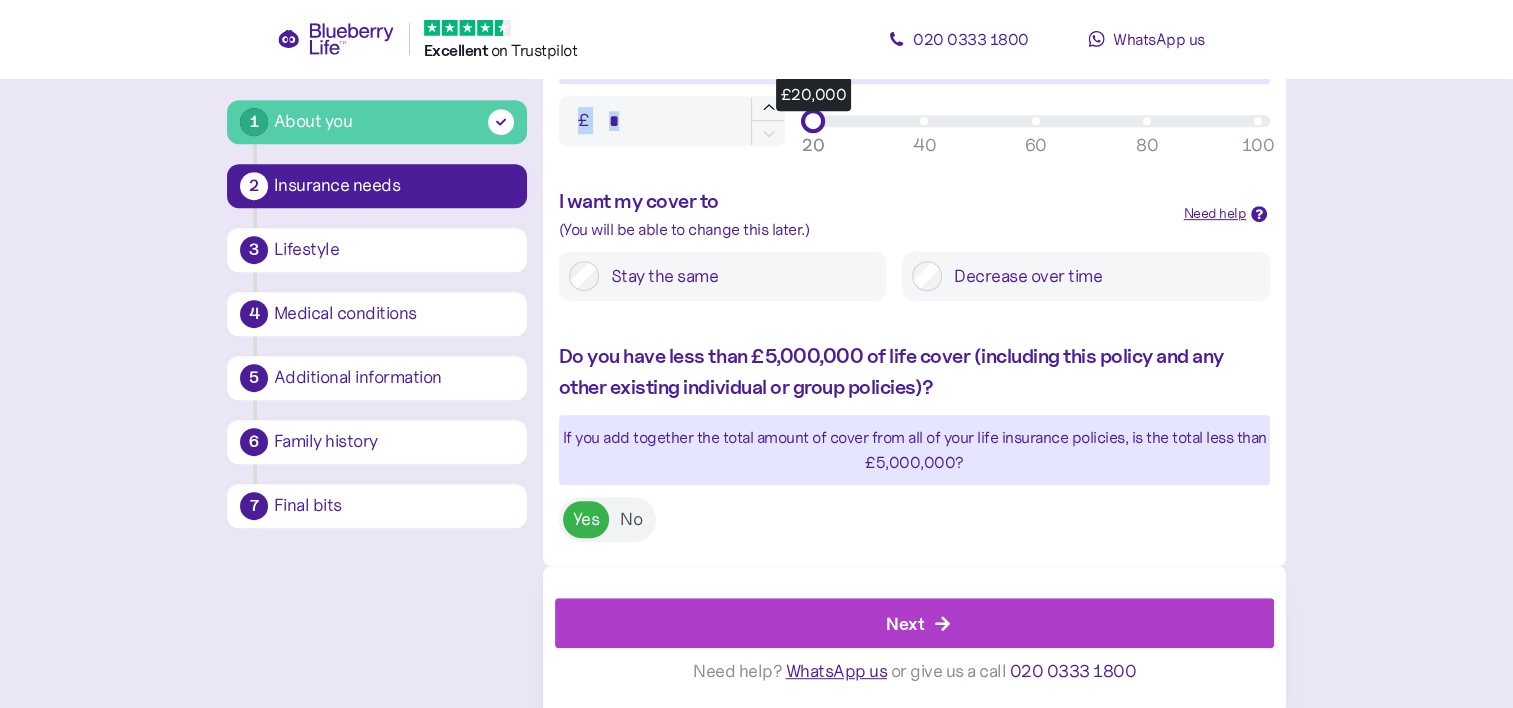 click on "Next" at bounding box center (905, 623) 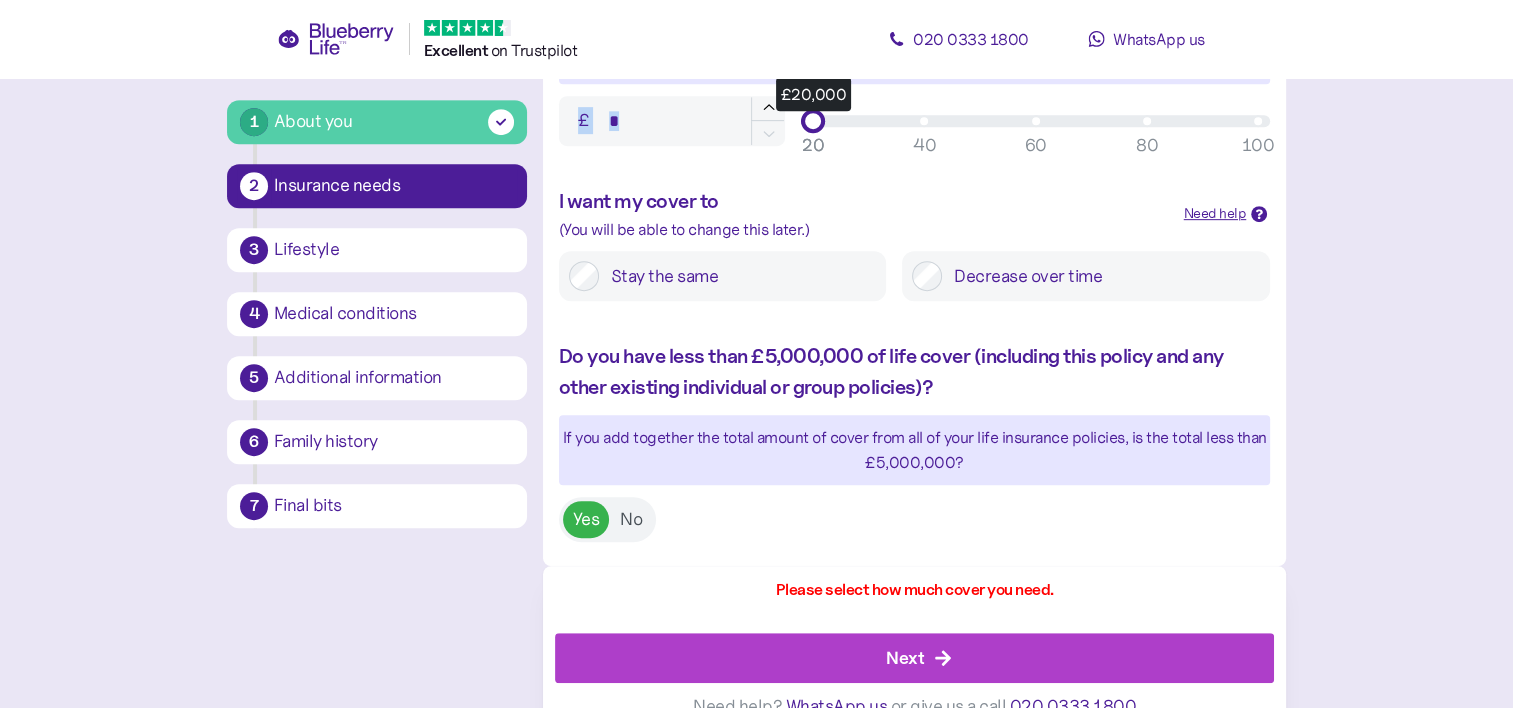 click on "£20,000" at bounding box center [813, 121] 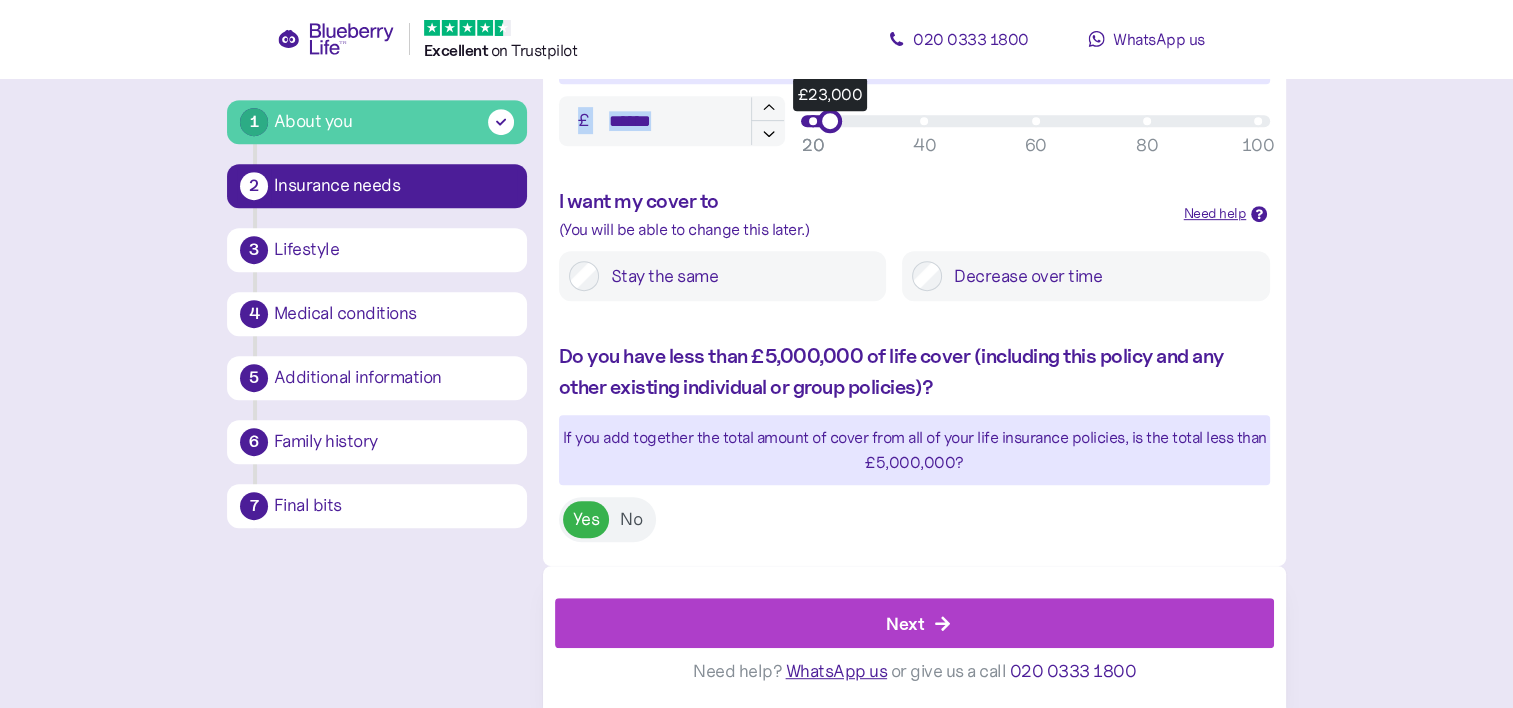 click on "£23,000" at bounding box center [1035, 121] 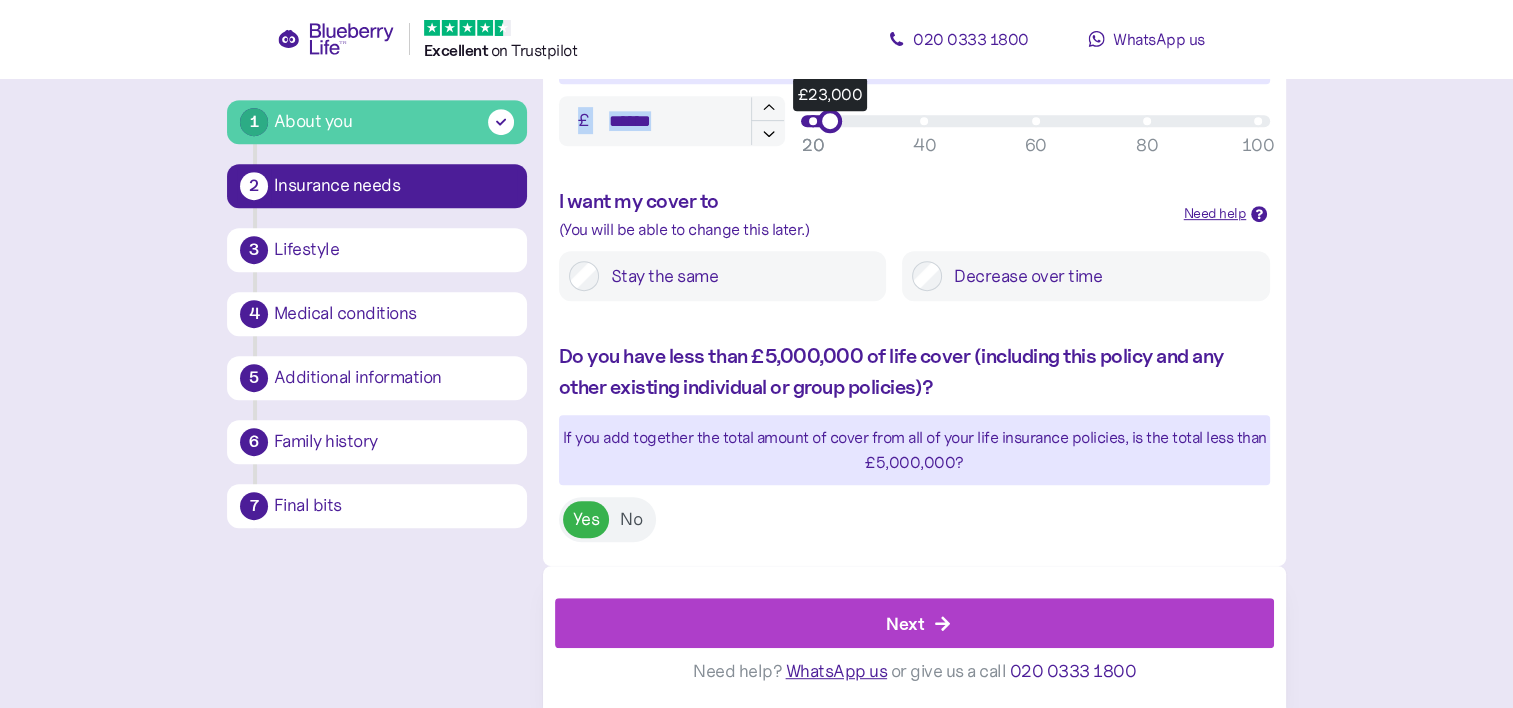 click on "£23,000" at bounding box center [1035, 121] 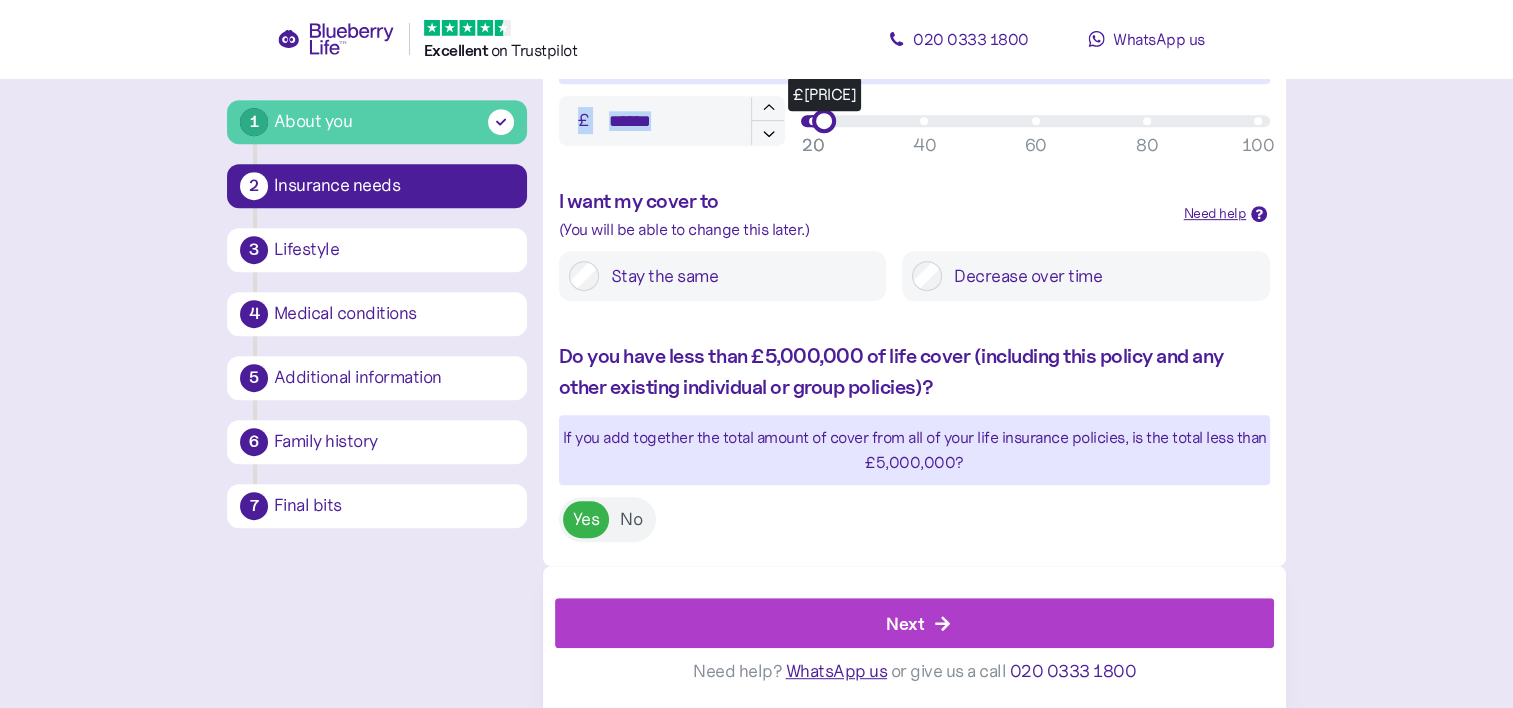 click on "£[PRICE]" at bounding box center (824, 121) 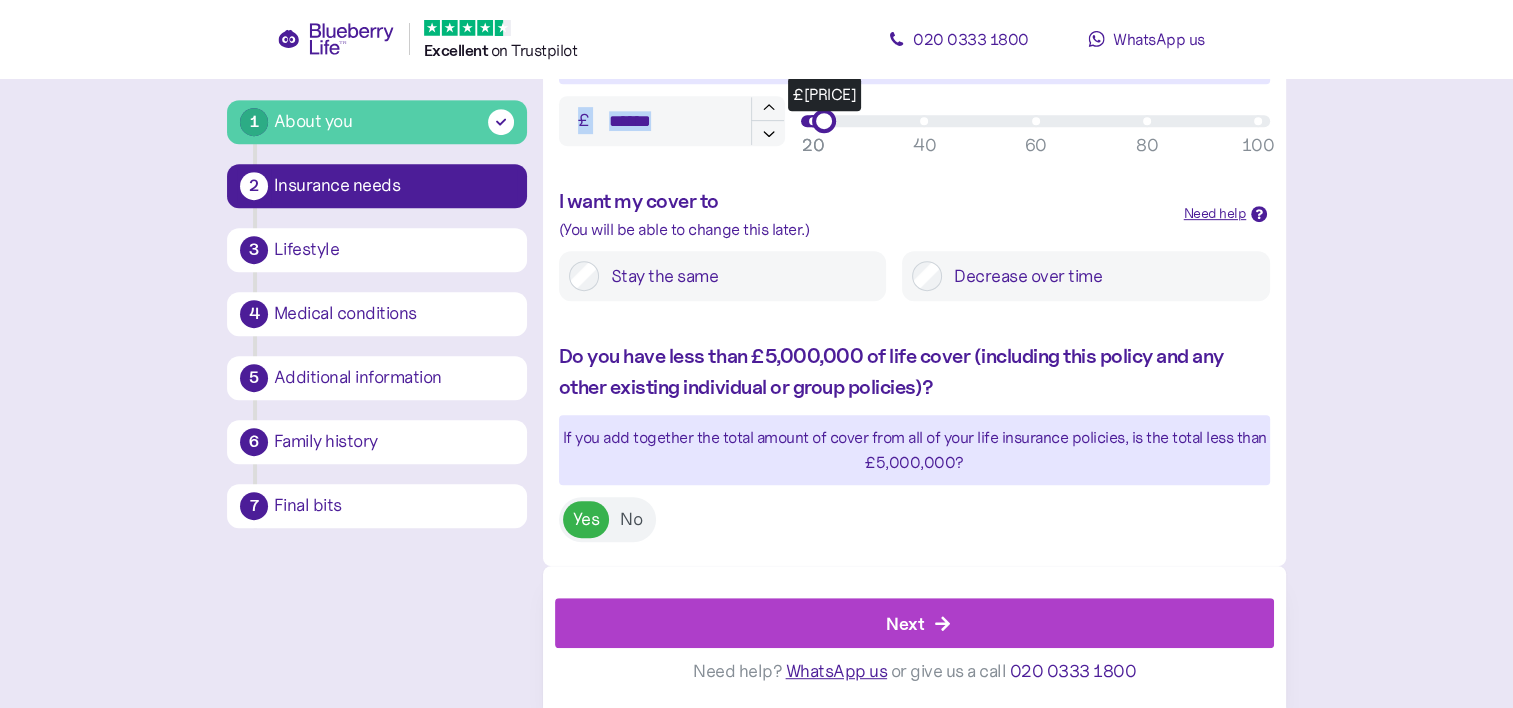 click on "£[PRICE]" at bounding box center [1035, 121] 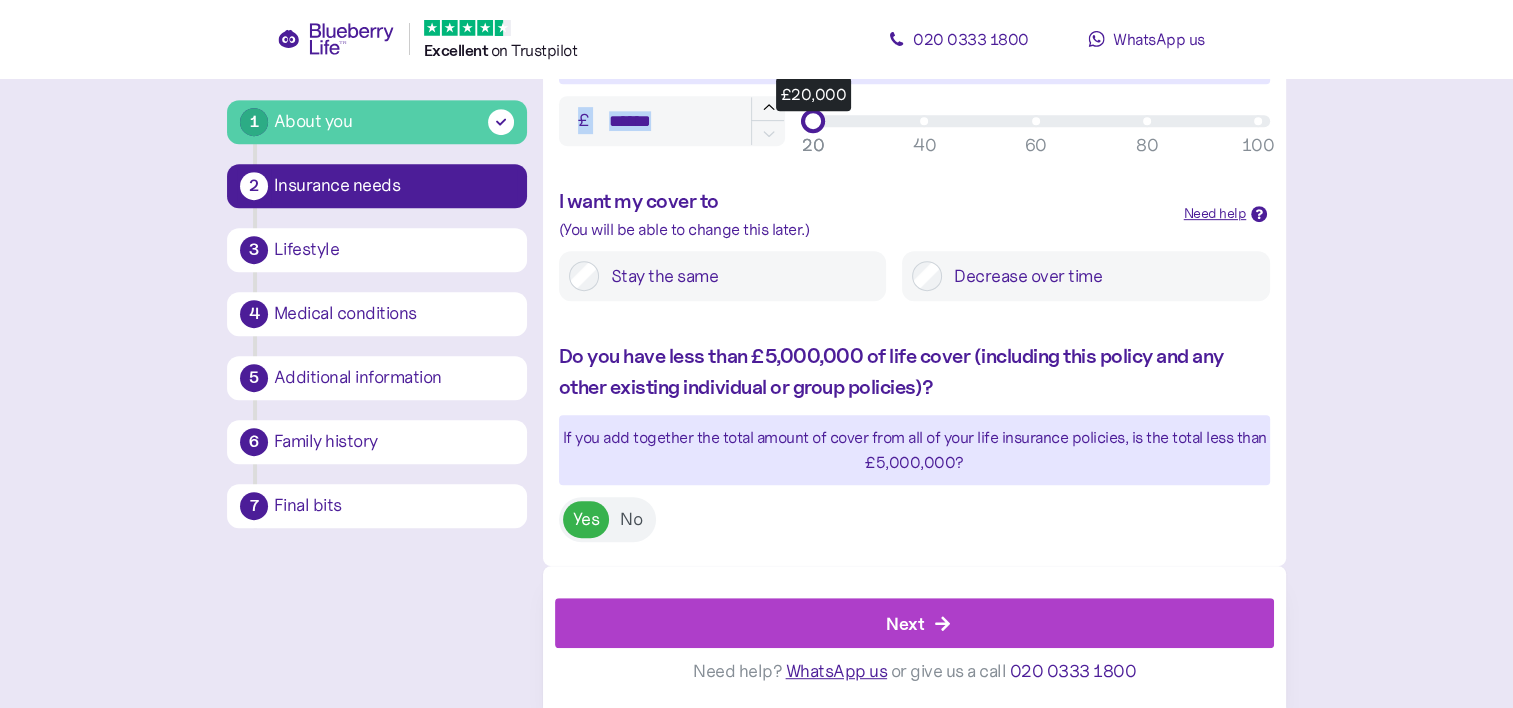 click on "******" at bounding box center [672, 121] 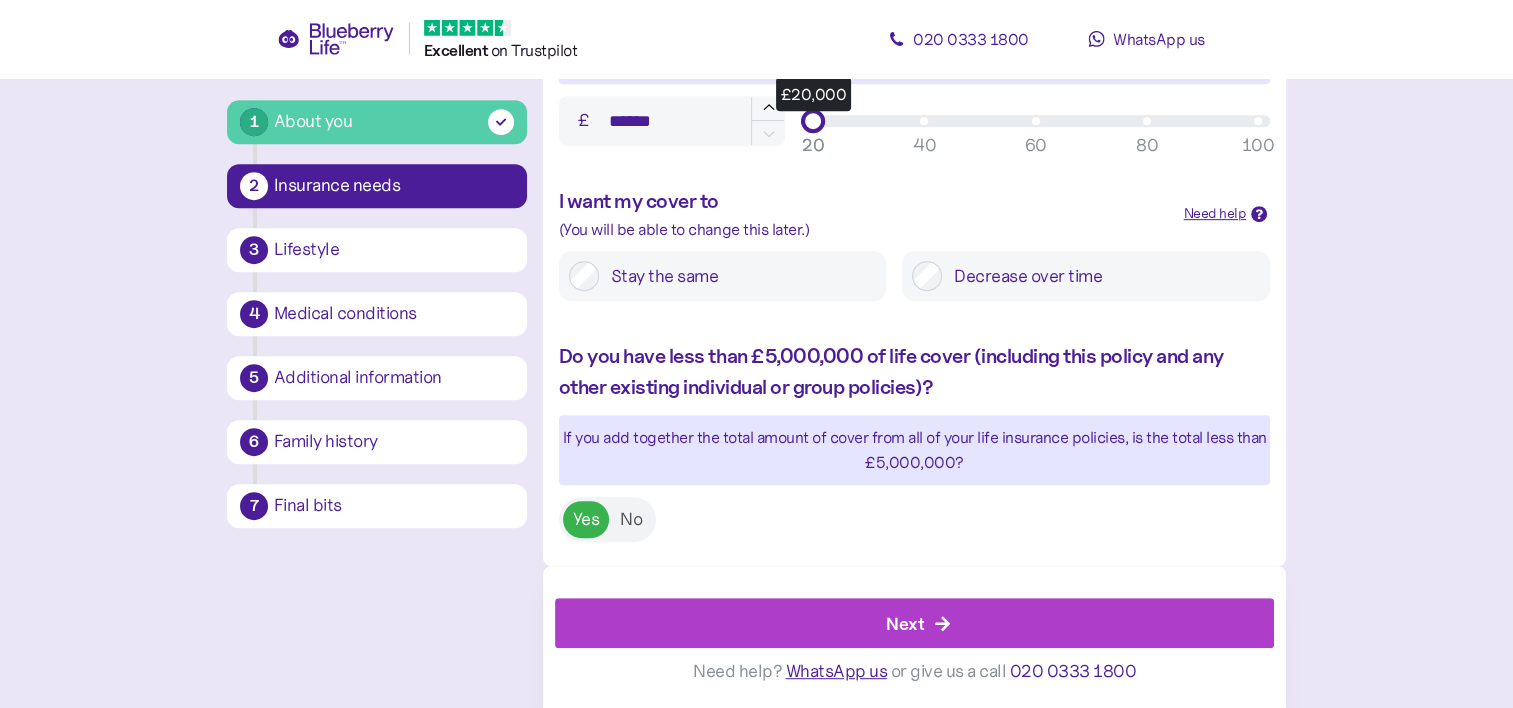 click on "Next" at bounding box center [905, 623] 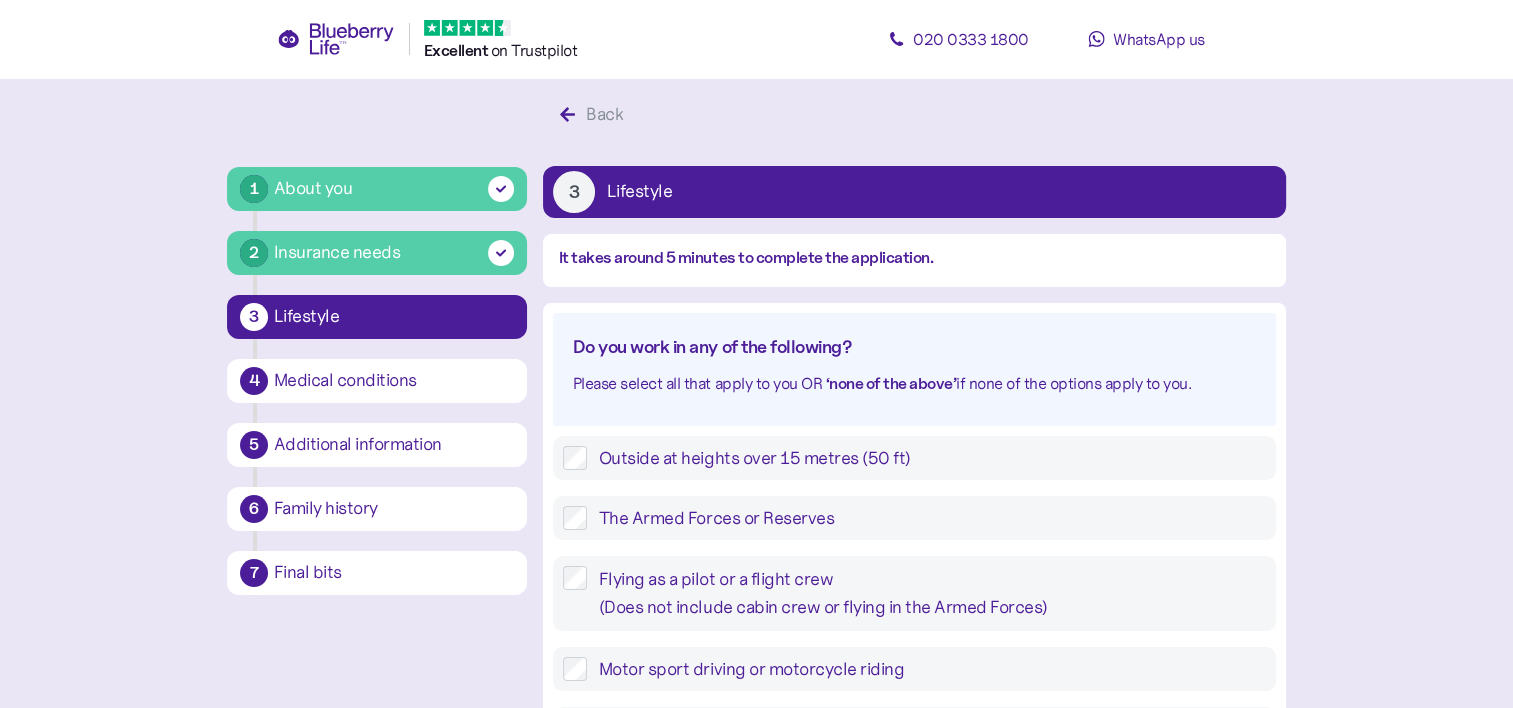 scroll, scrollTop: 38, scrollLeft: 0, axis: vertical 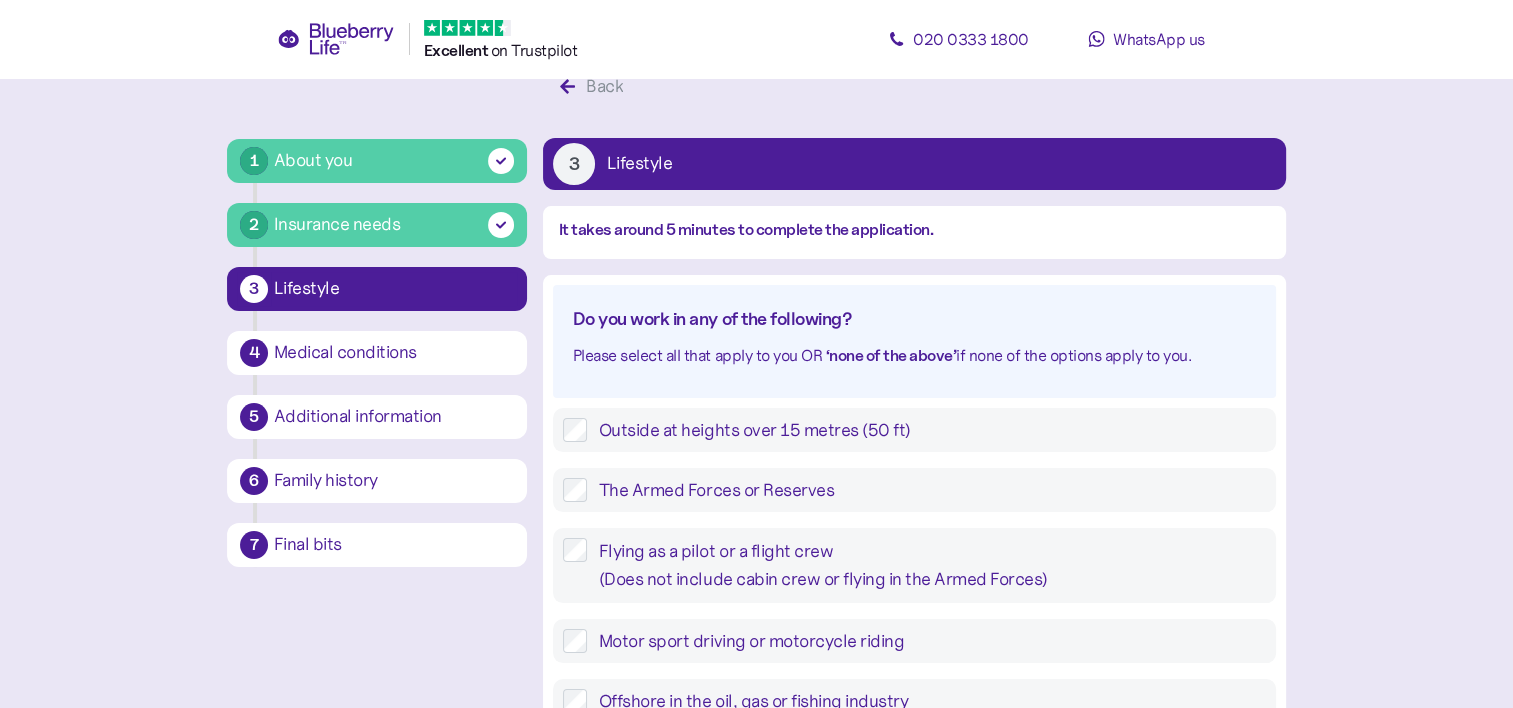 click on "[PHONE]" at bounding box center (756, 707) 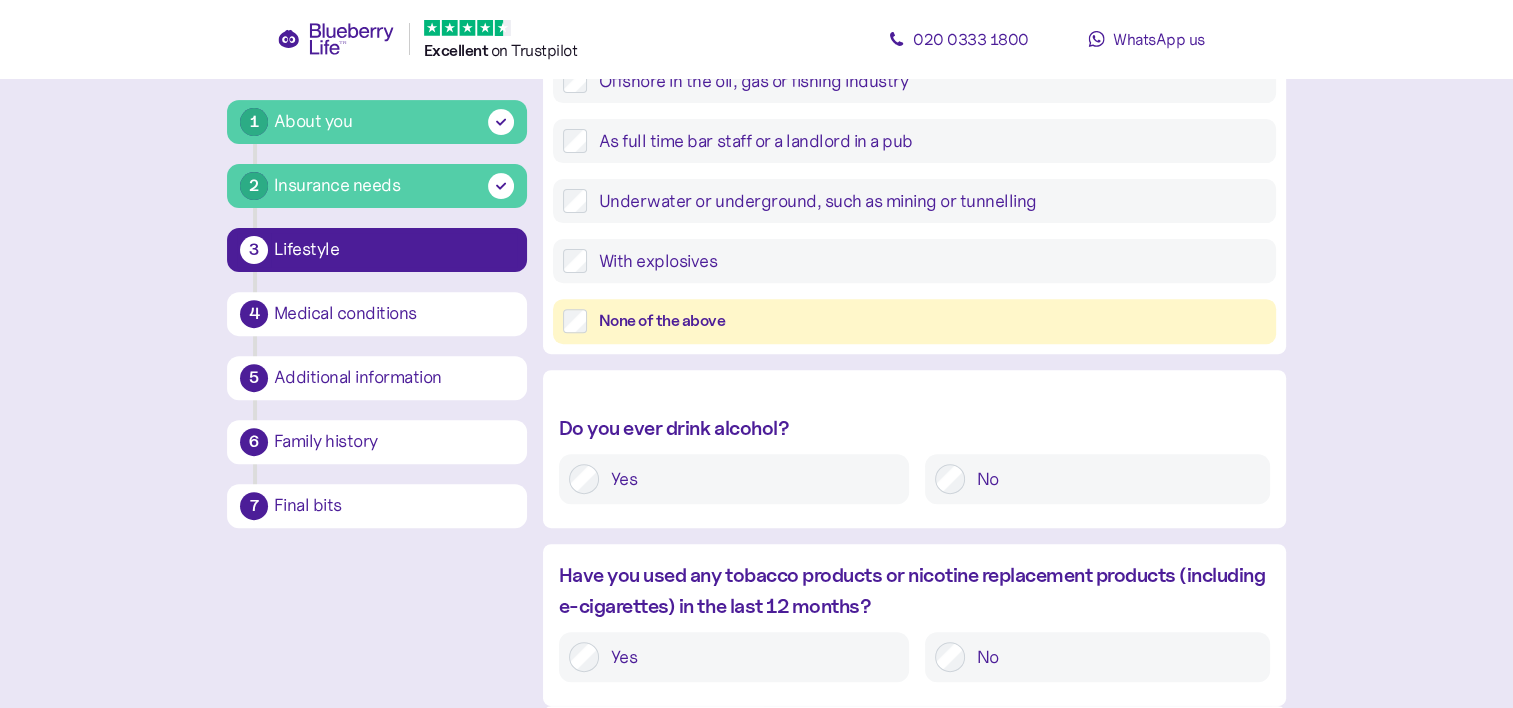 click on "None of the above" at bounding box center (914, 321) 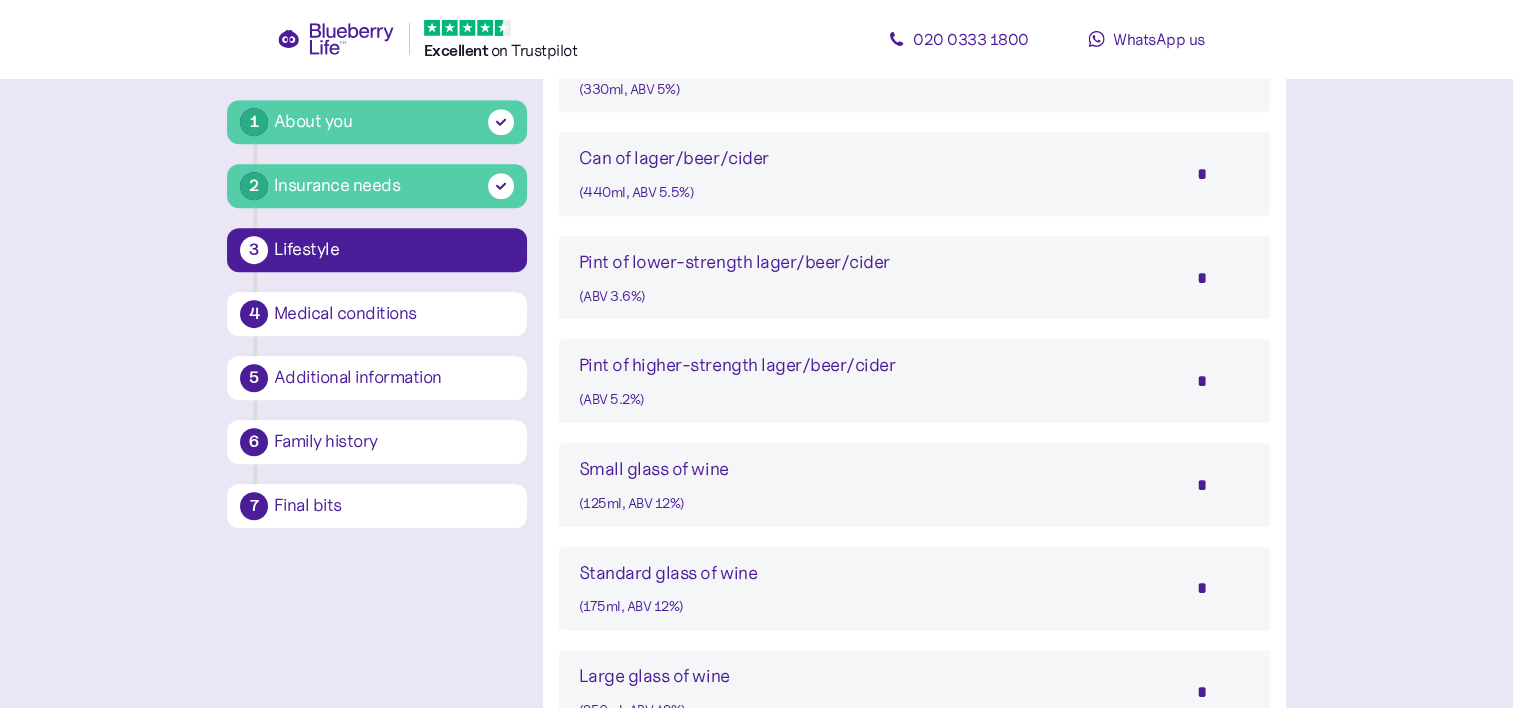 scroll, scrollTop: 1392, scrollLeft: 0, axis: vertical 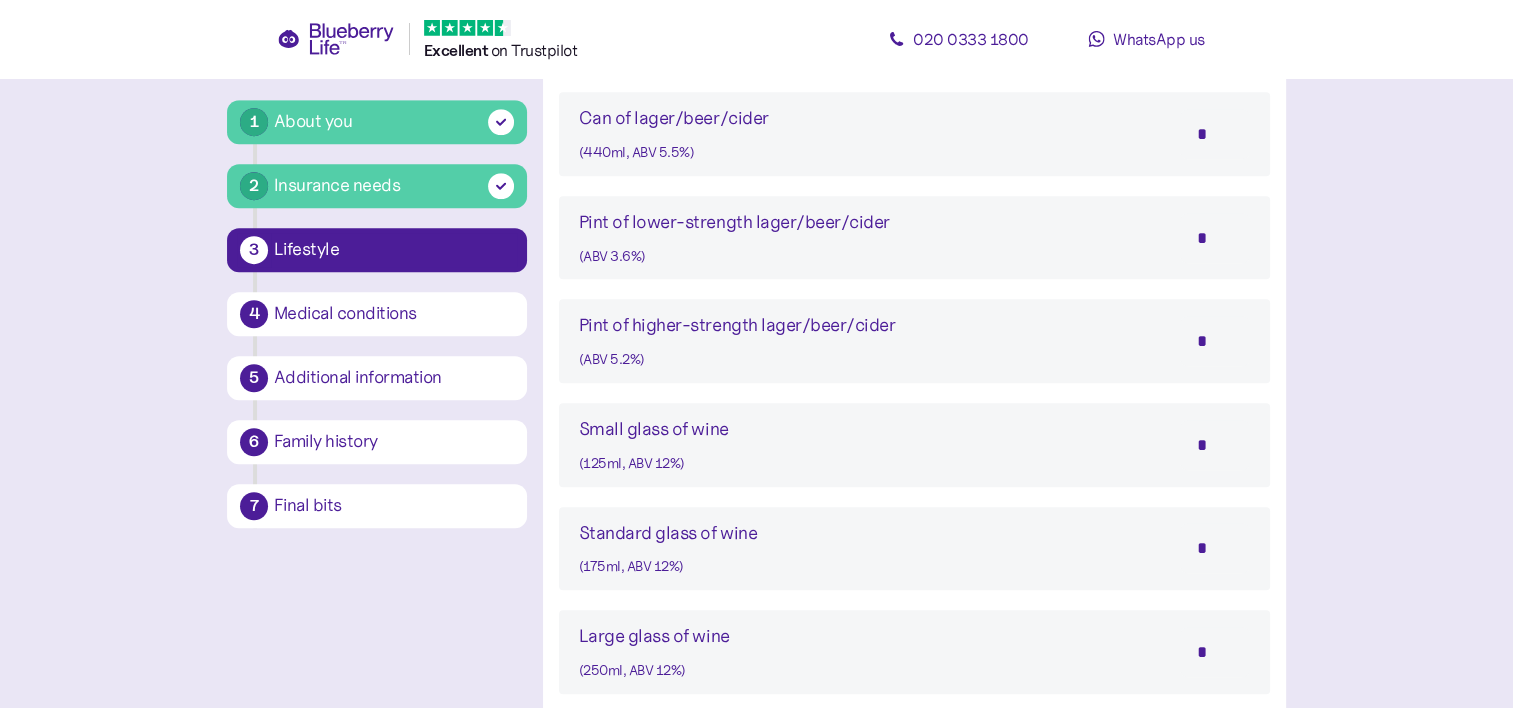click on "*" at bounding box center [1215, 238] 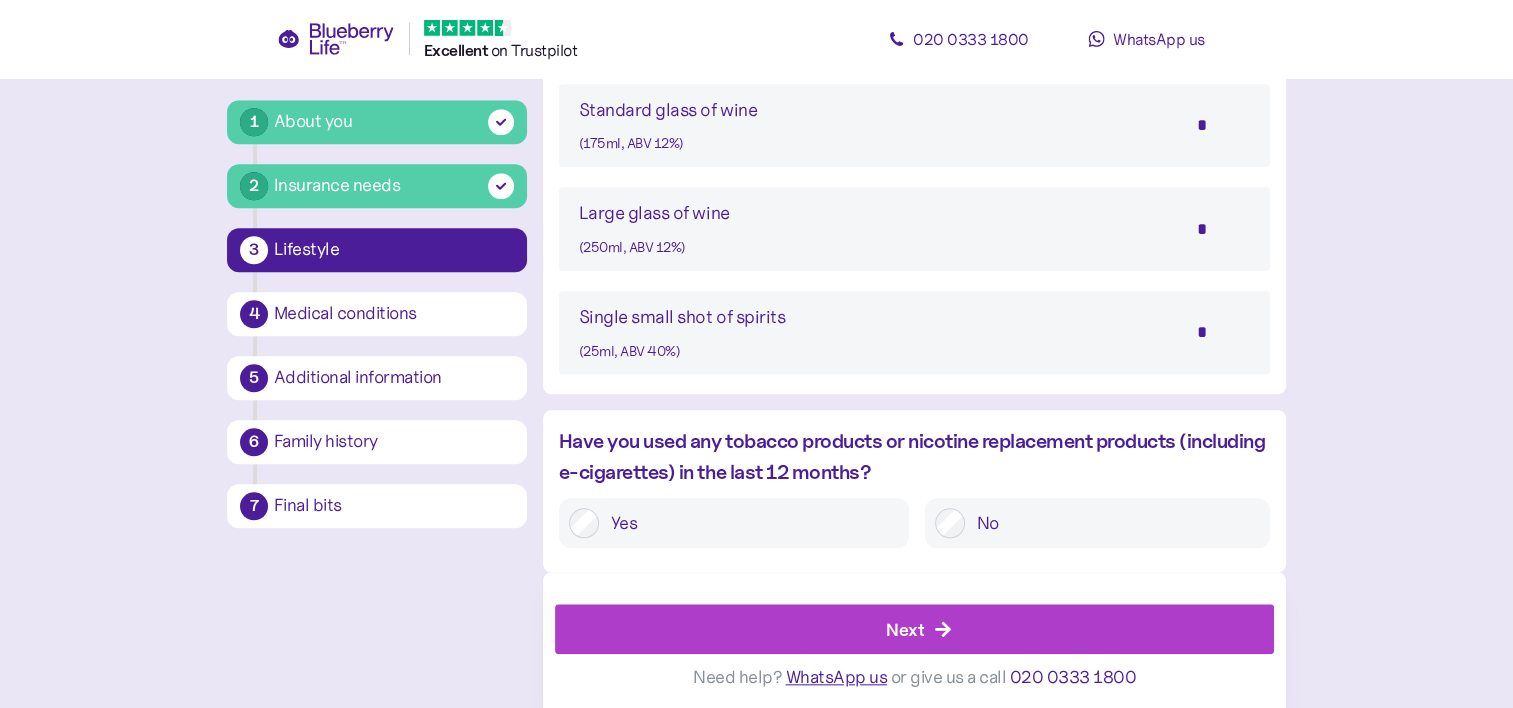 scroll, scrollTop: 1820, scrollLeft: 0, axis: vertical 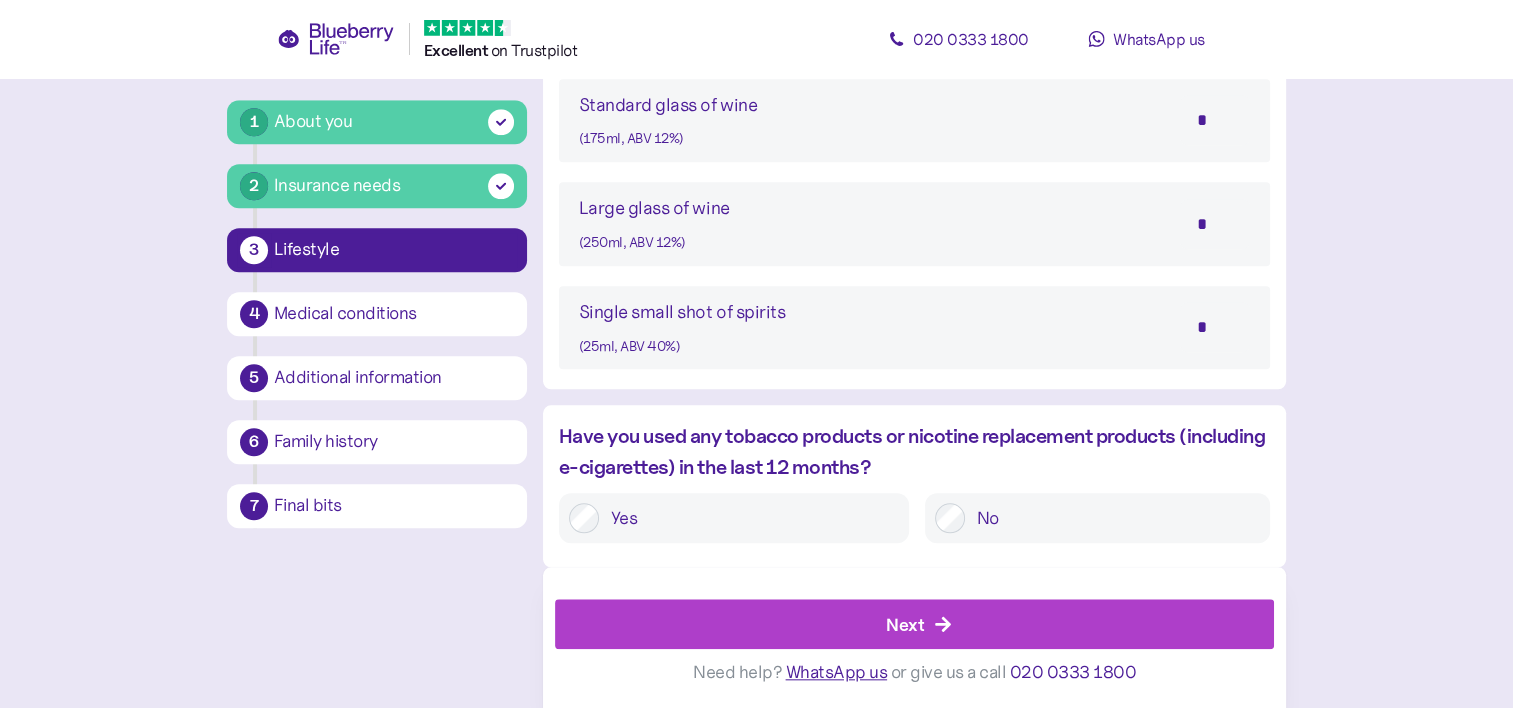 type on "*" 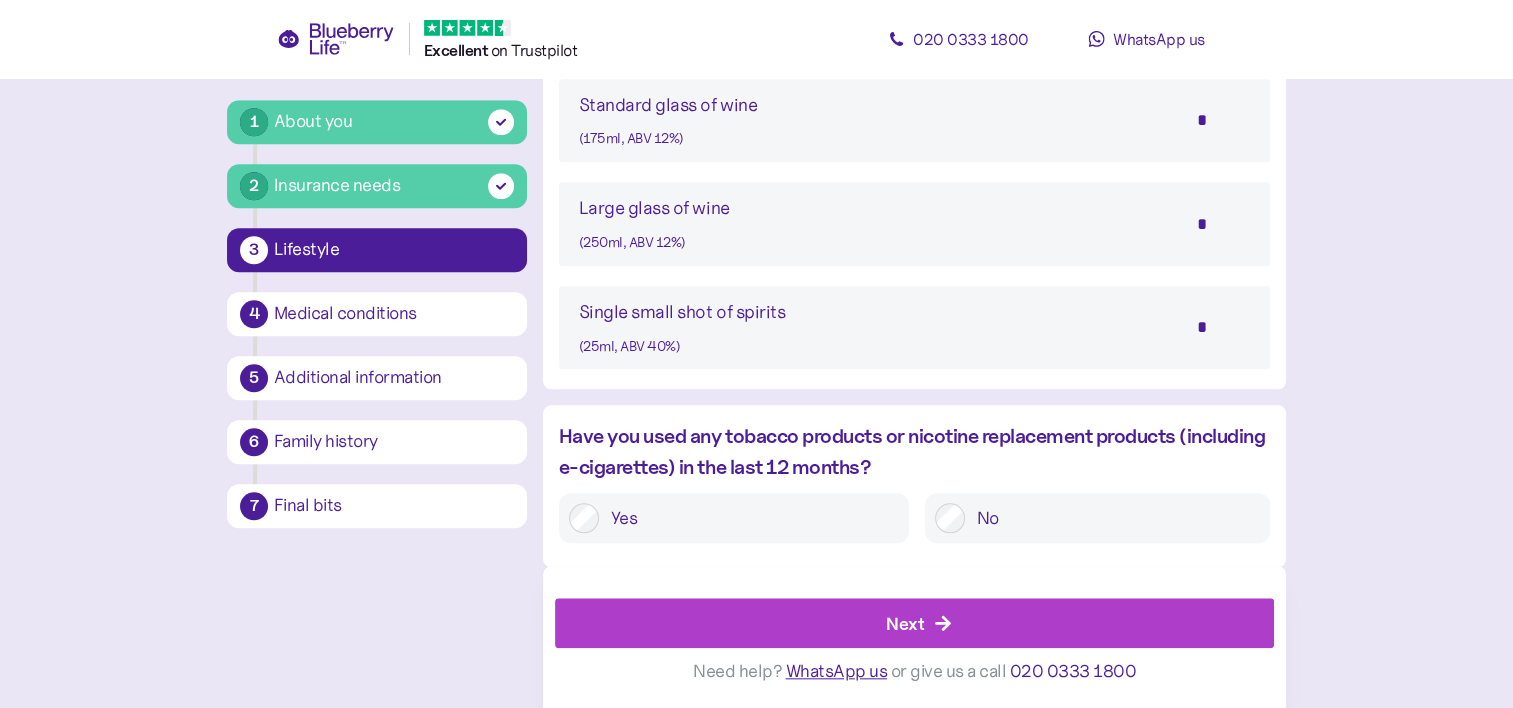 click on "Next" at bounding box center [919, 624] 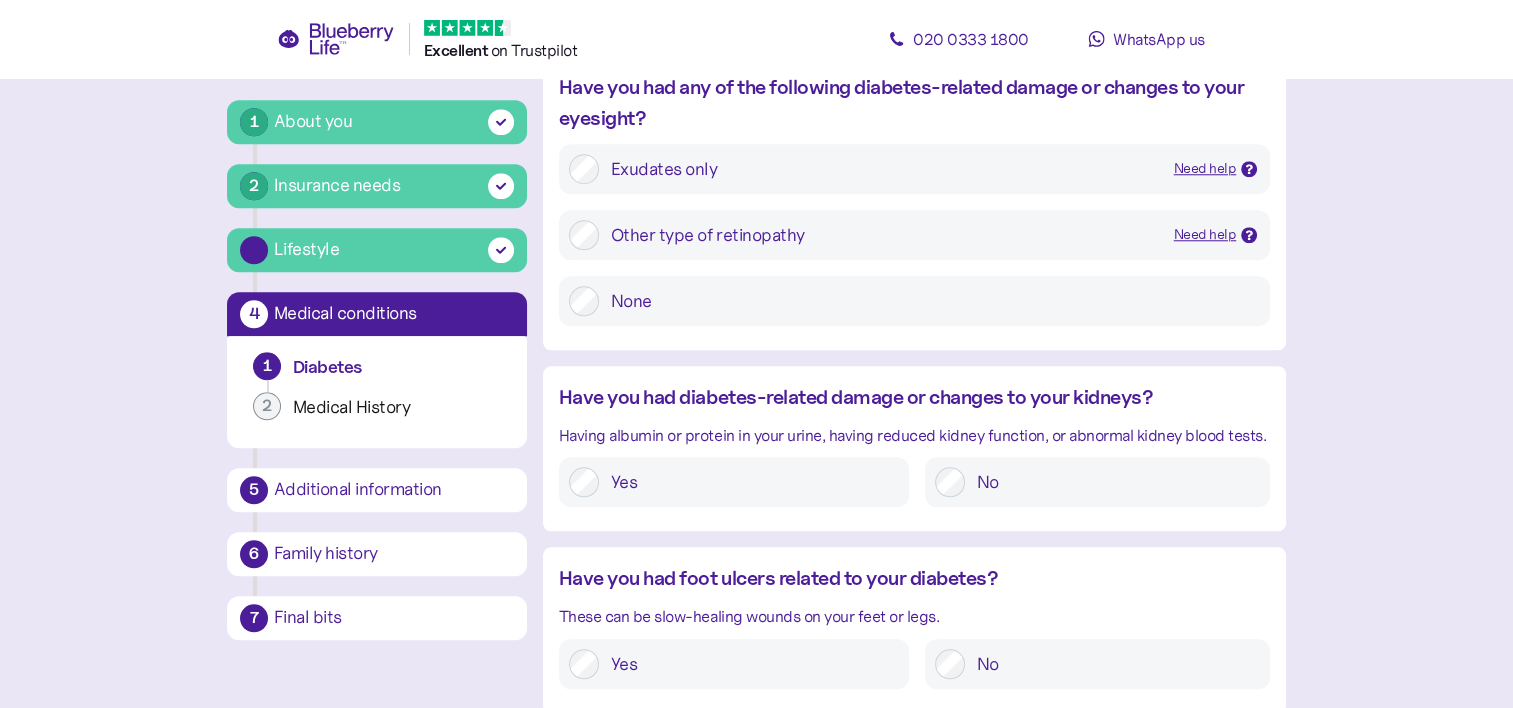 scroll, scrollTop: 38, scrollLeft: 0, axis: vertical 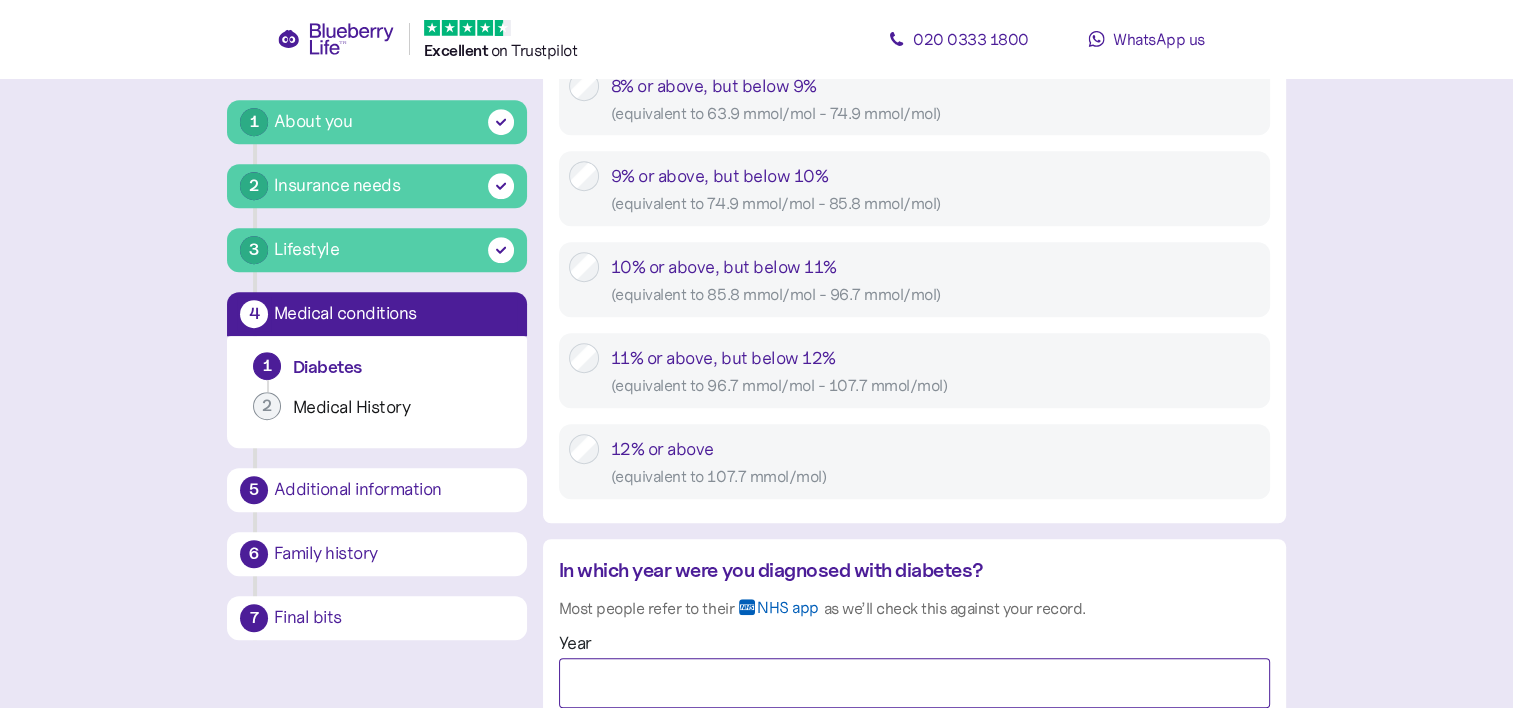 click on "Year" at bounding box center (914, 683) 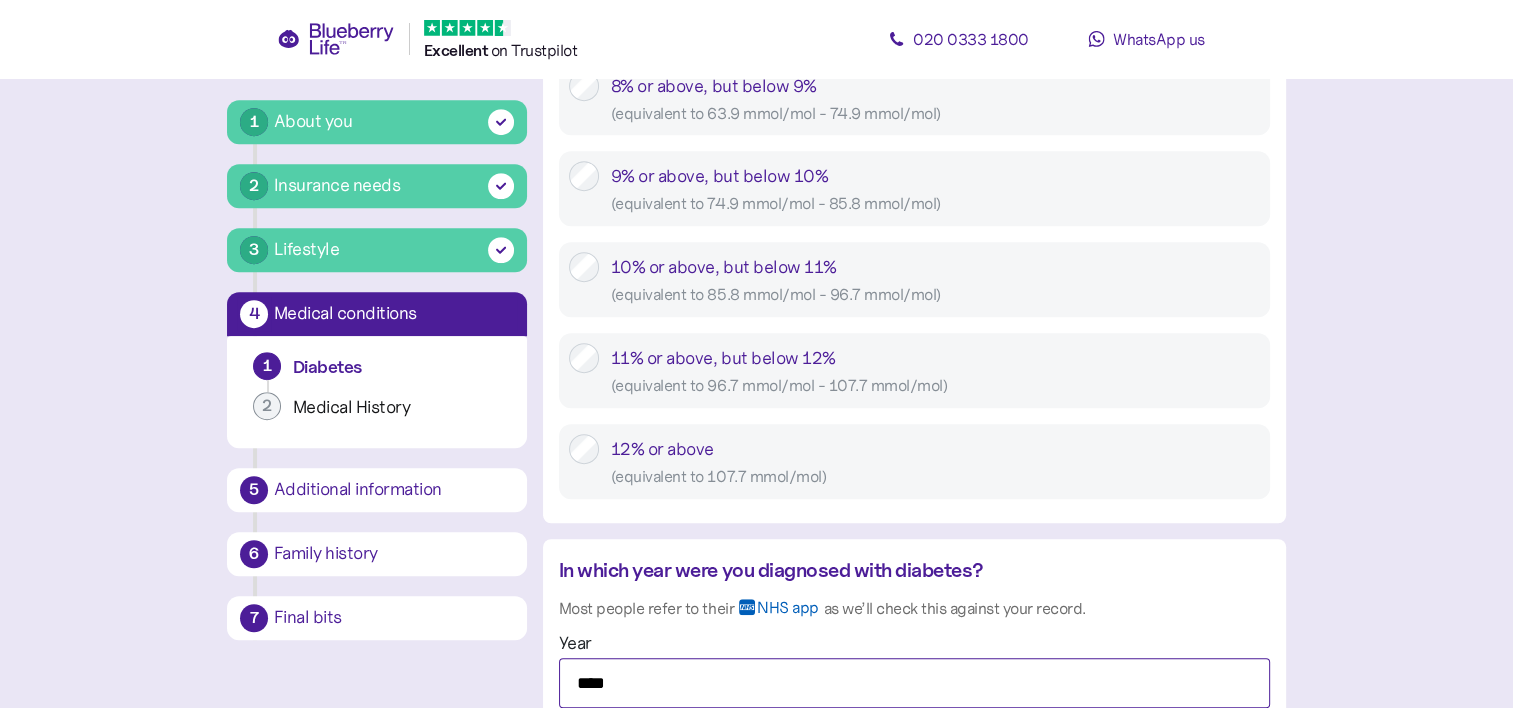 scroll, scrollTop: 1844, scrollLeft: 0, axis: vertical 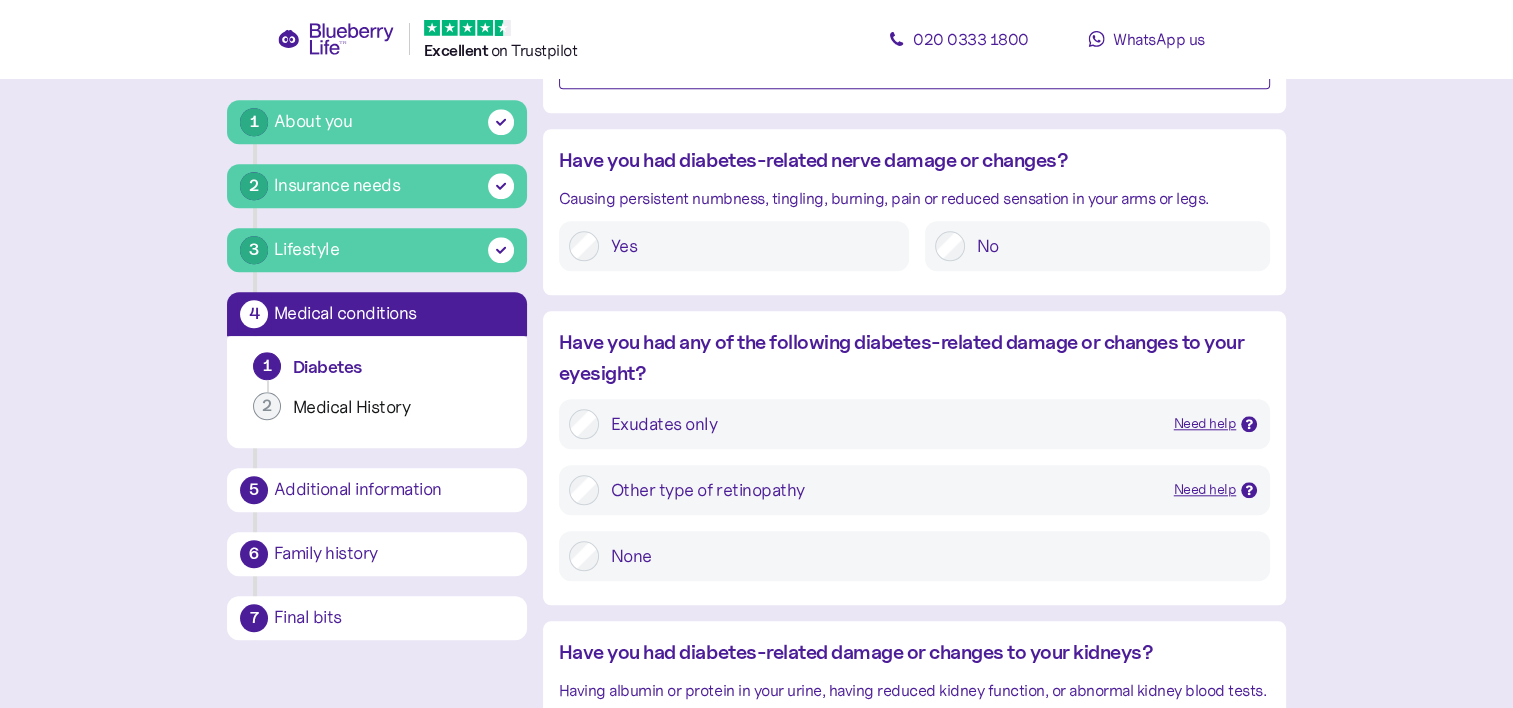 type on "****" 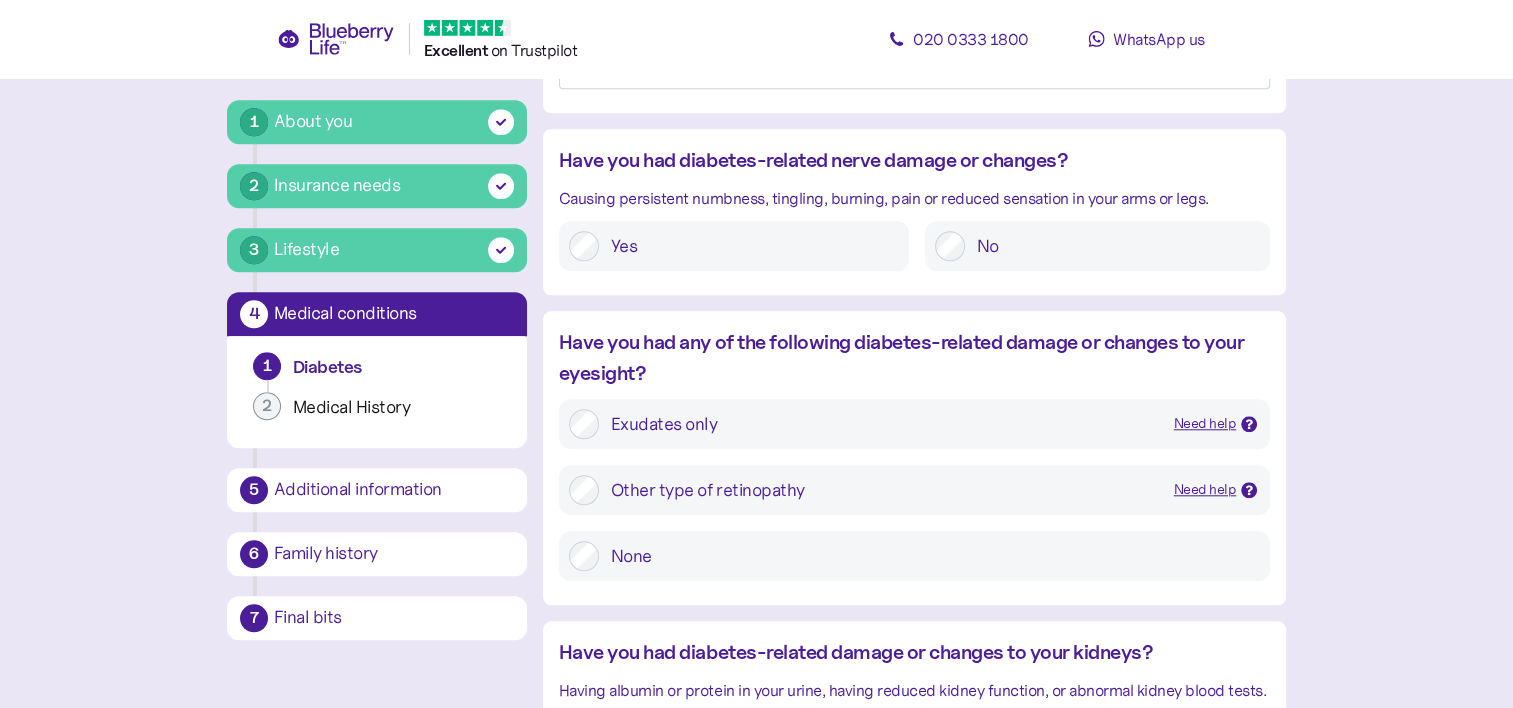 scroll, scrollTop: 2396, scrollLeft: 0, axis: vertical 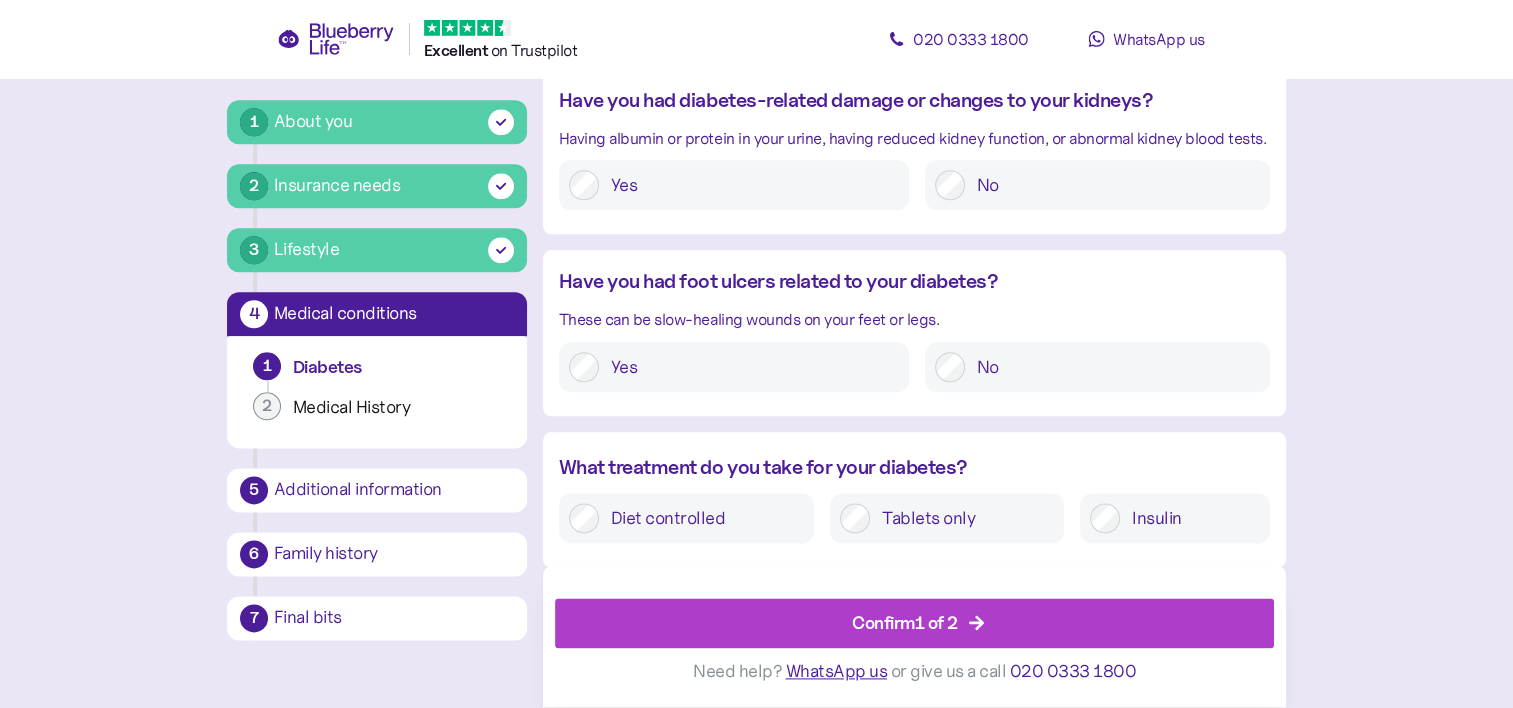 click on "Confirm  1 of 2" at bounding box center [919, 624] 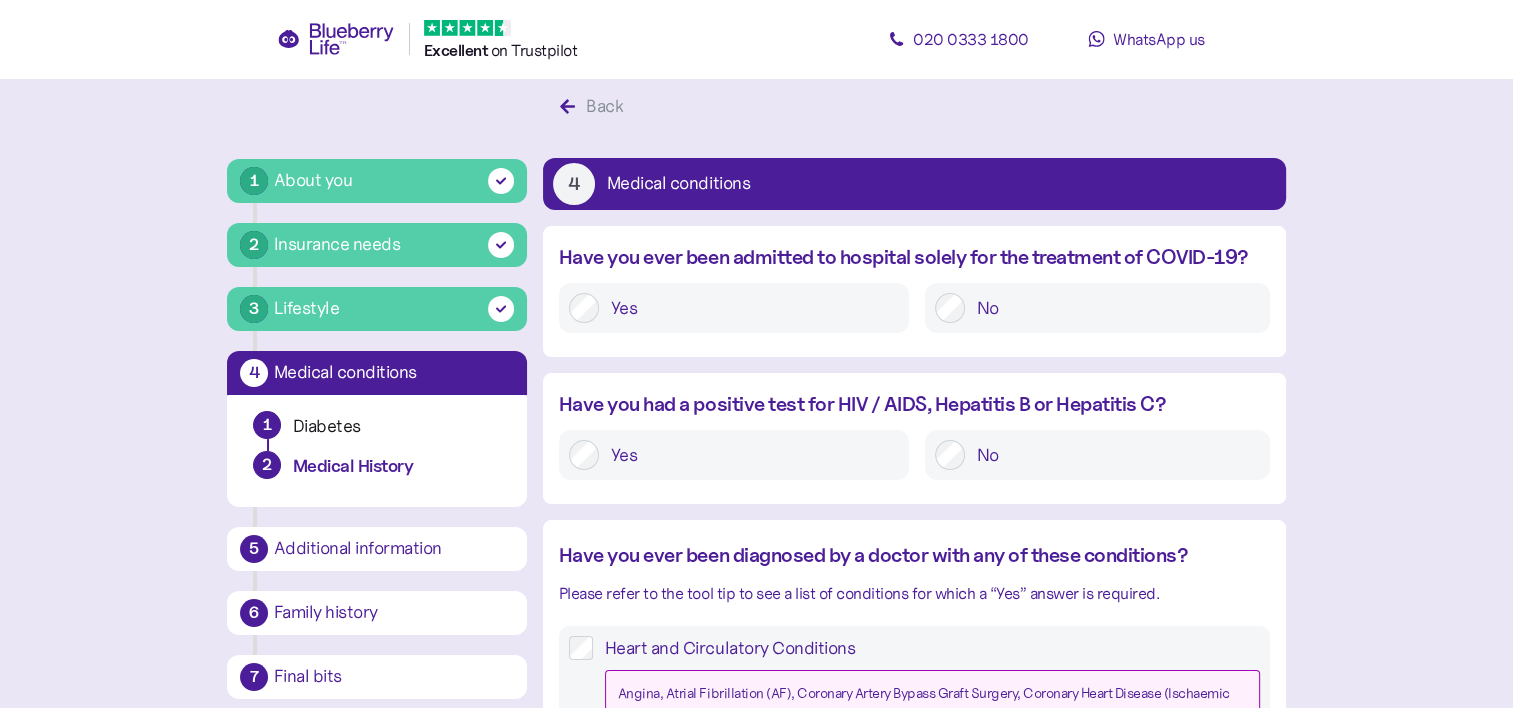 scroll, scrollTop: 38, scrollLeft: 0, axis: vertical 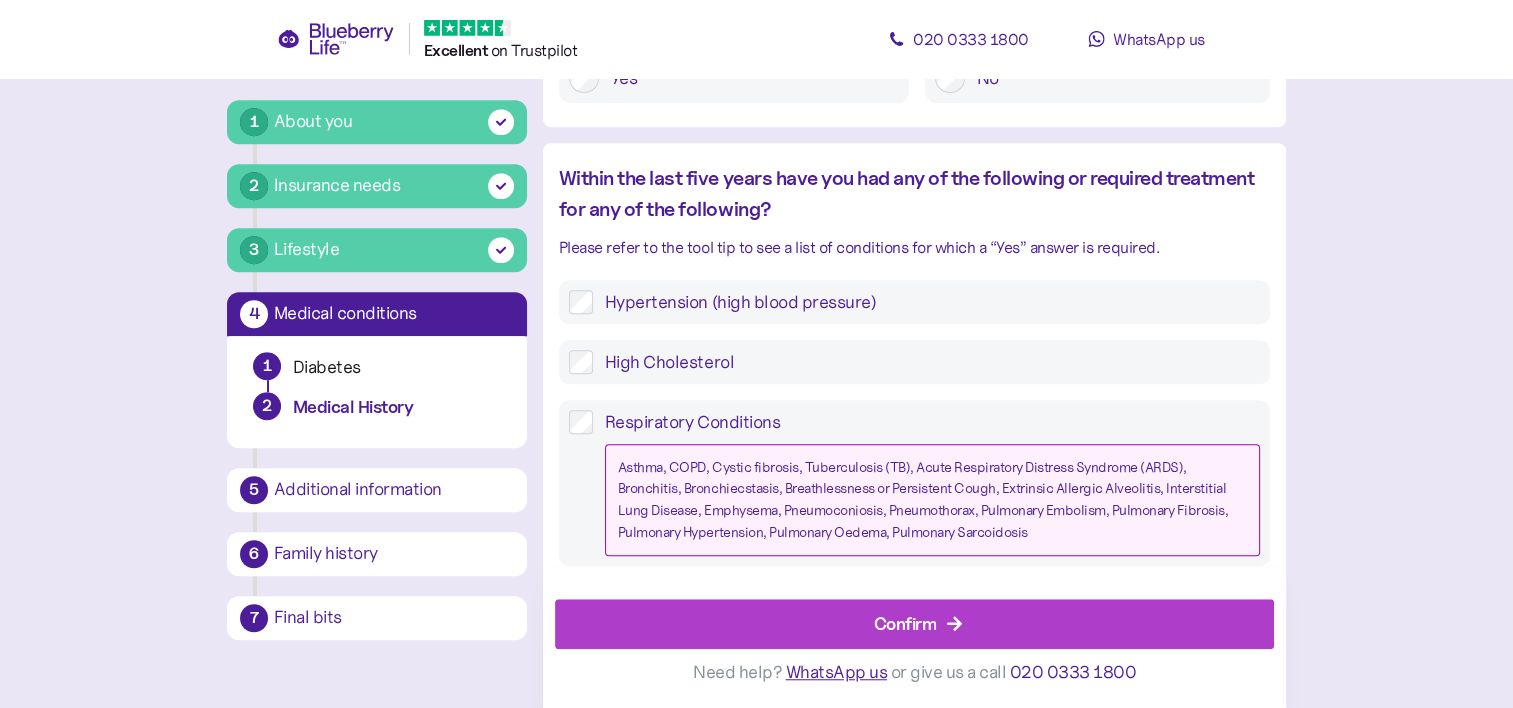 click on "Confirm" at bounding box center [905, 623] 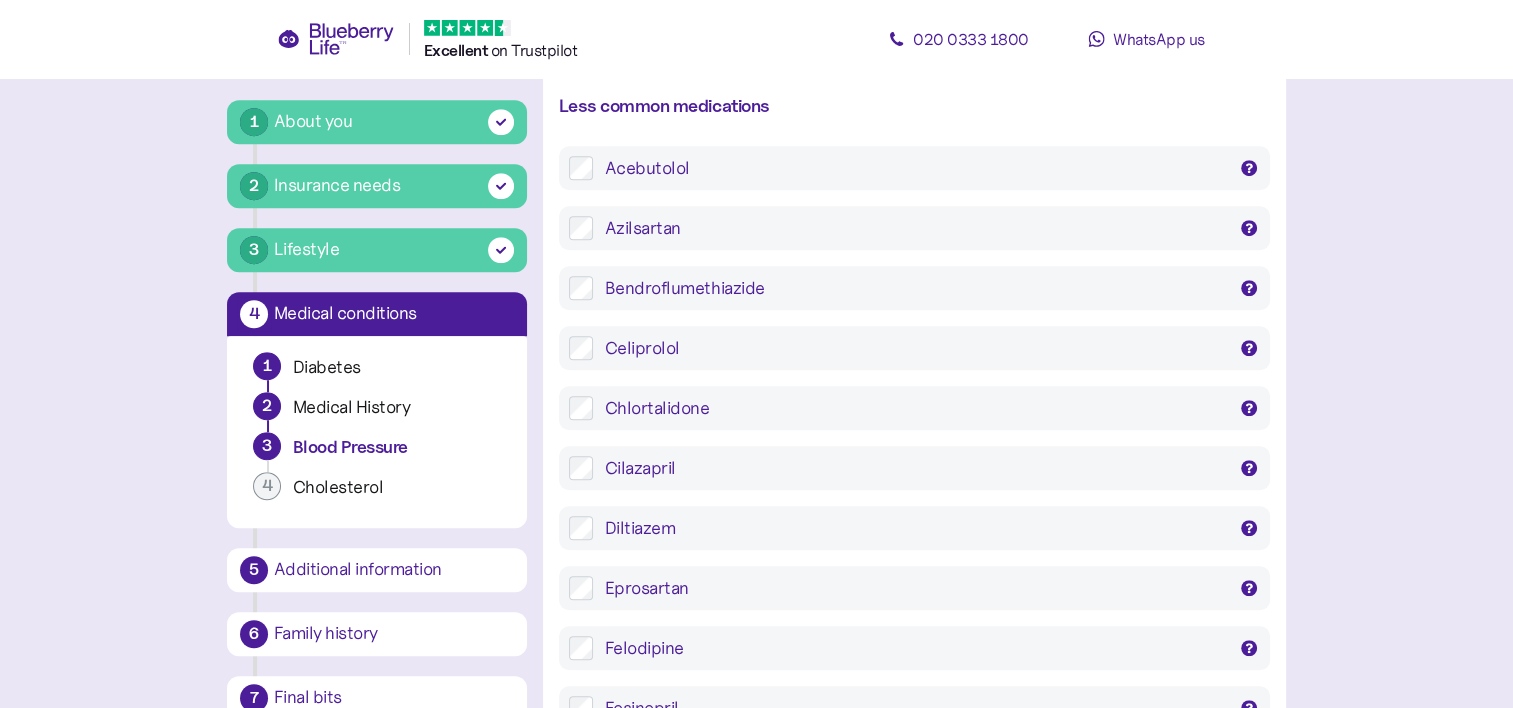 scroll, scrollTop: 38, scrollLeft: 0, axis: vertical 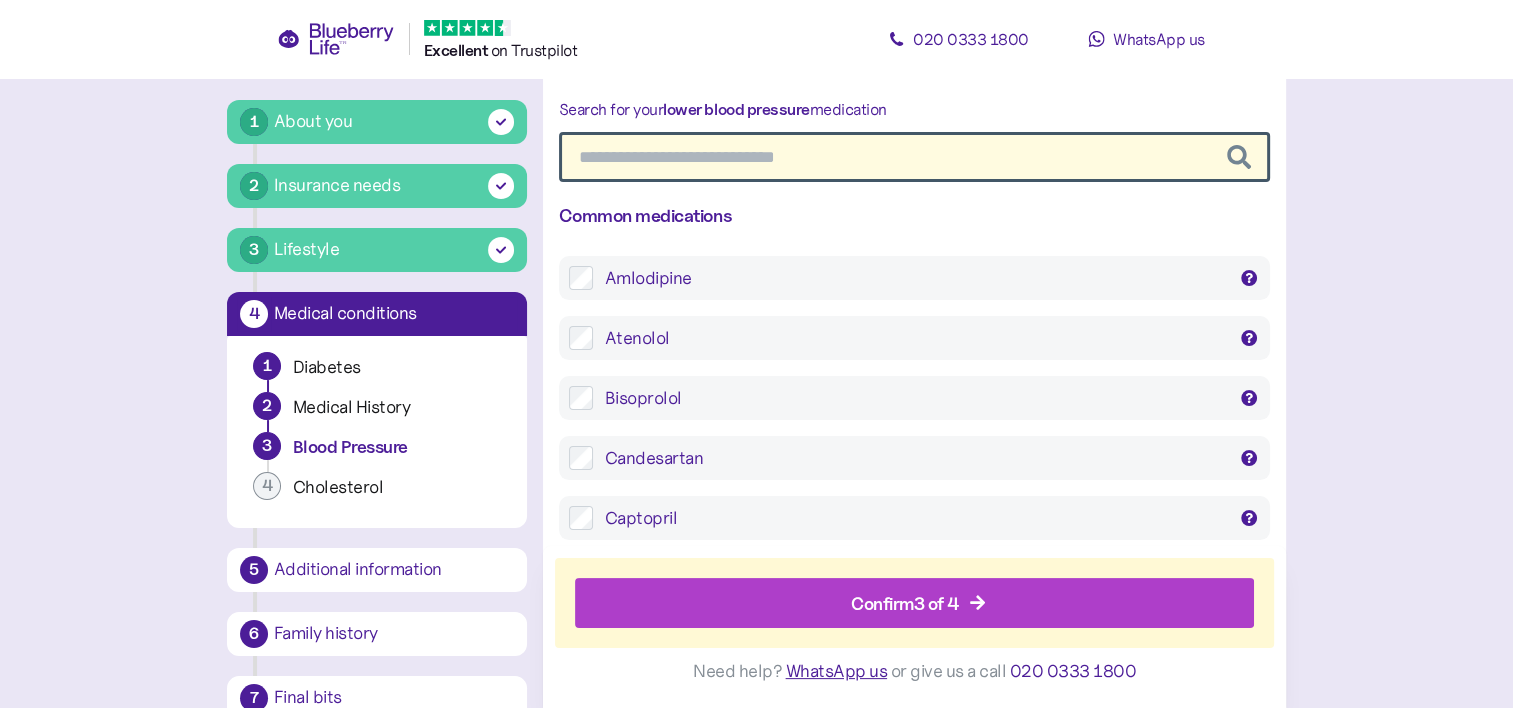 click at bounding box center (914, 157) 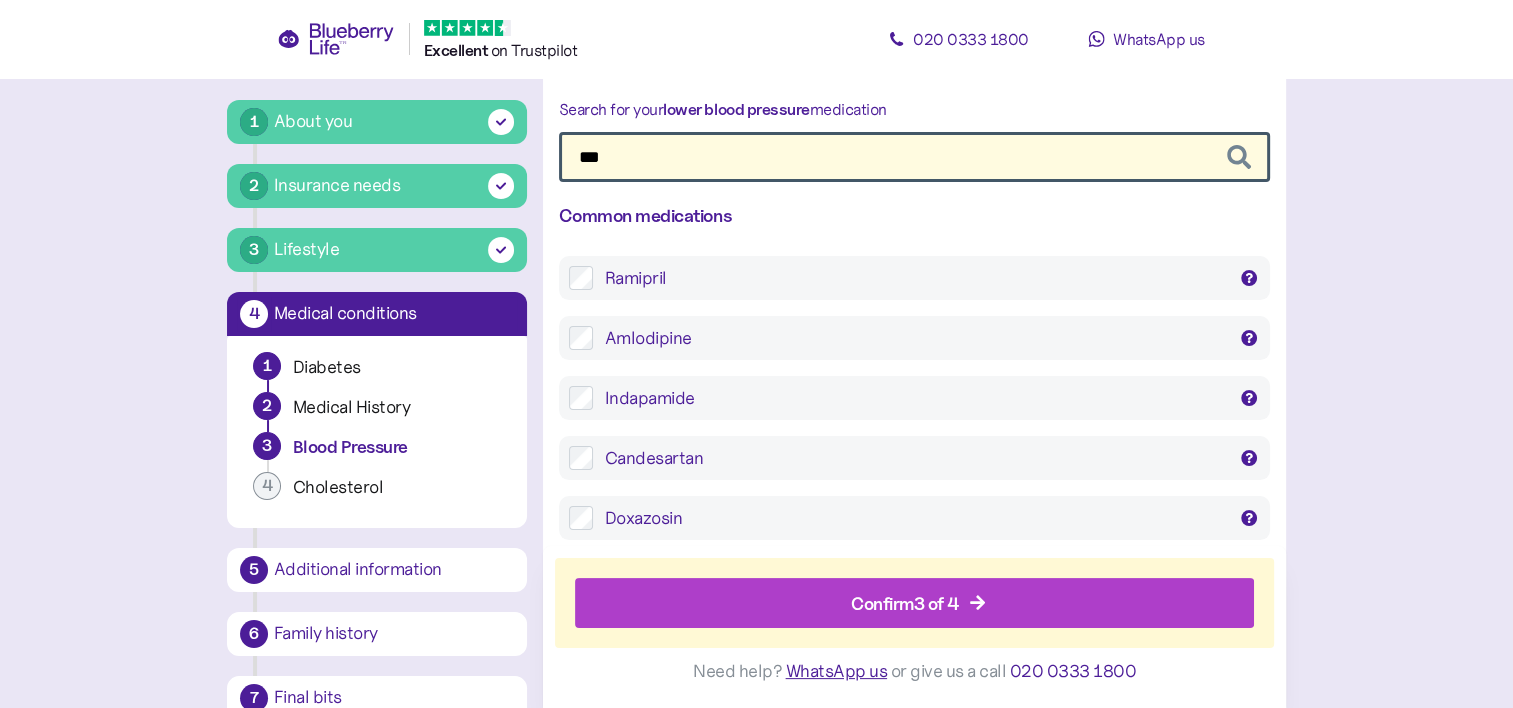 type on "***" 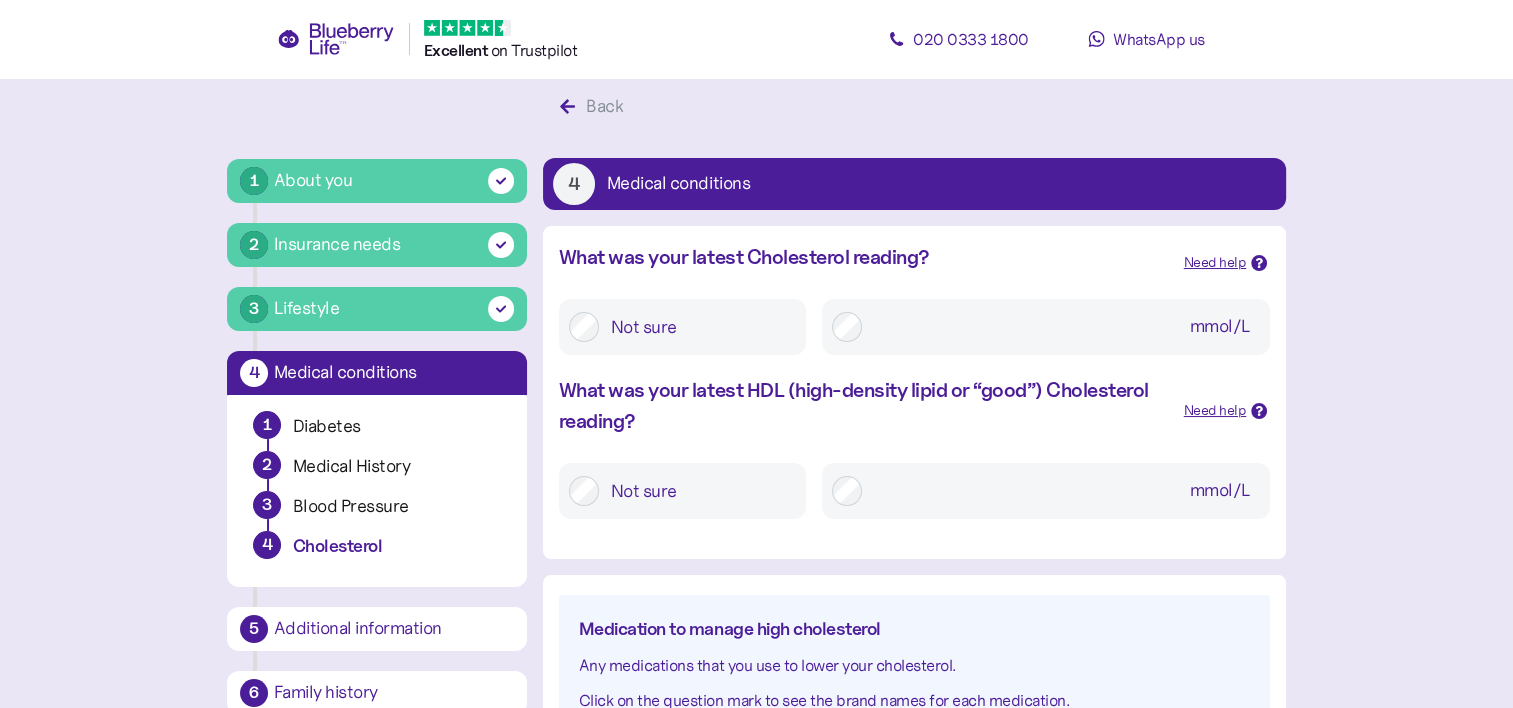scroll, scrollTop: 38, scrollLeft: 0, axis: vertical 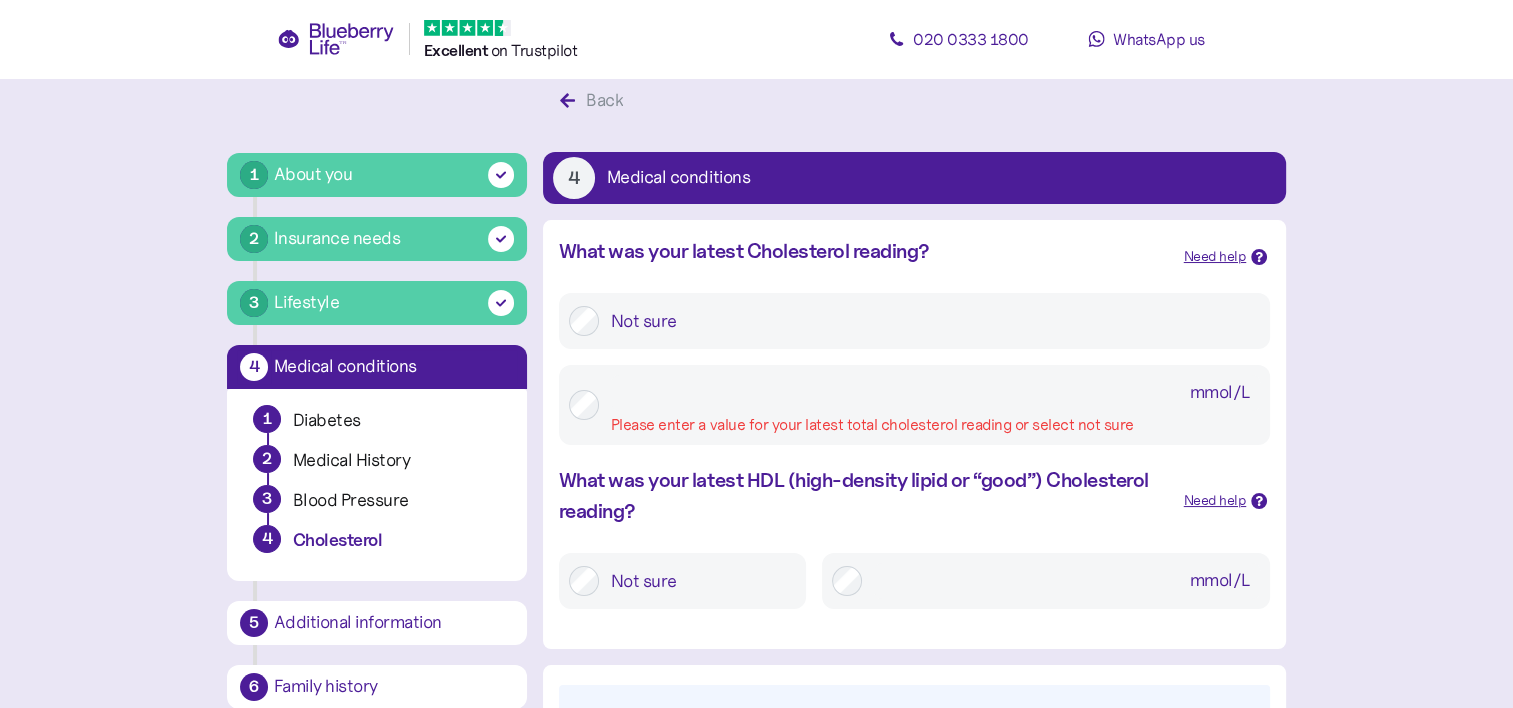 click on "mmol/L" at bounding box center (1220, 393) 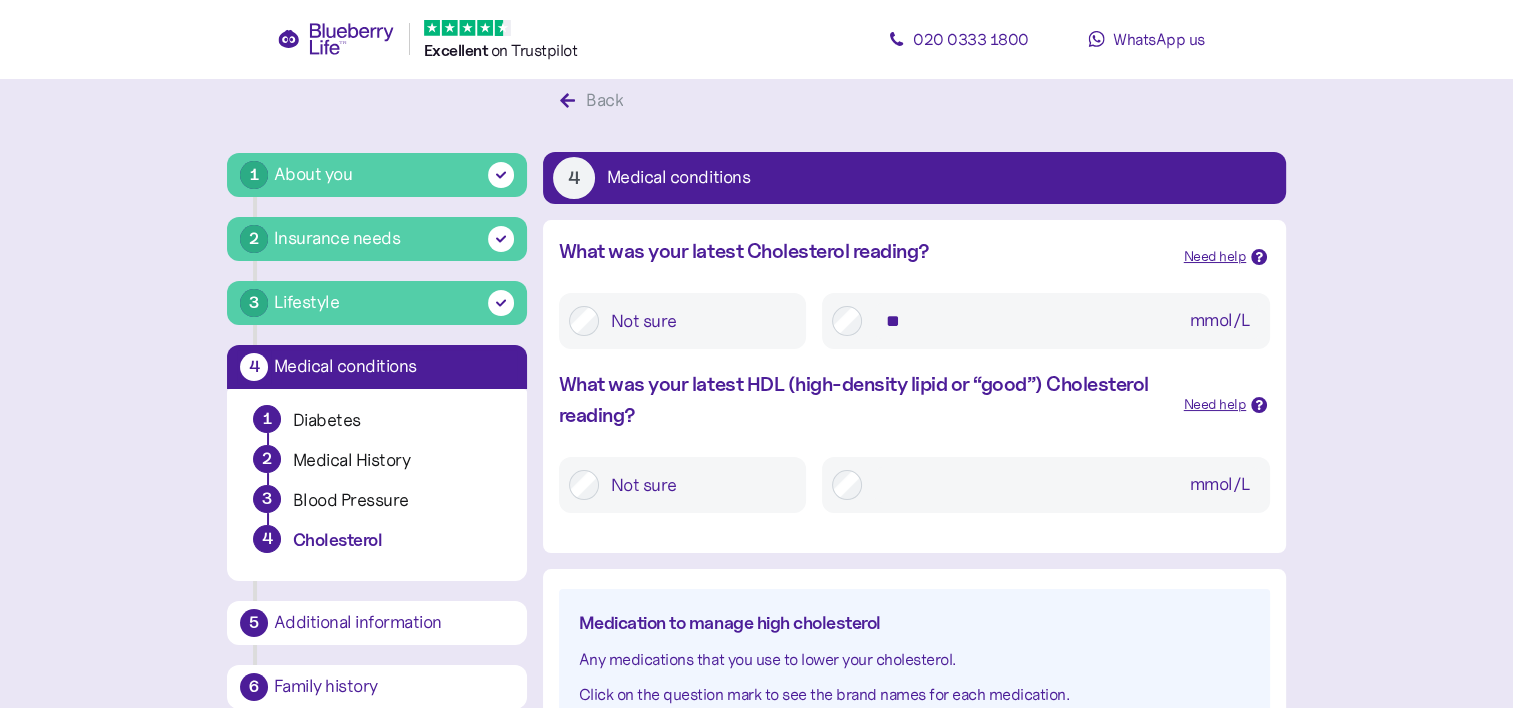 type on "*" 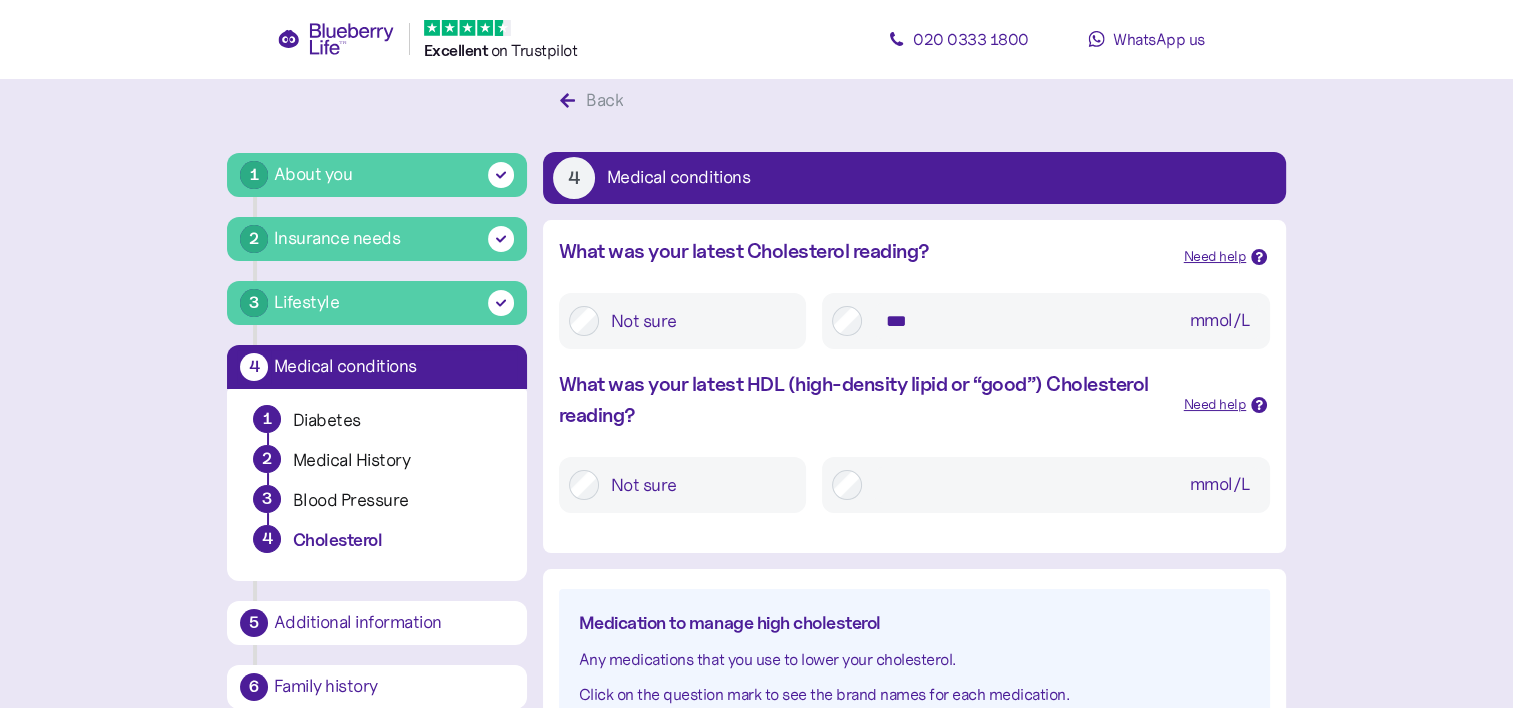 type on "***" 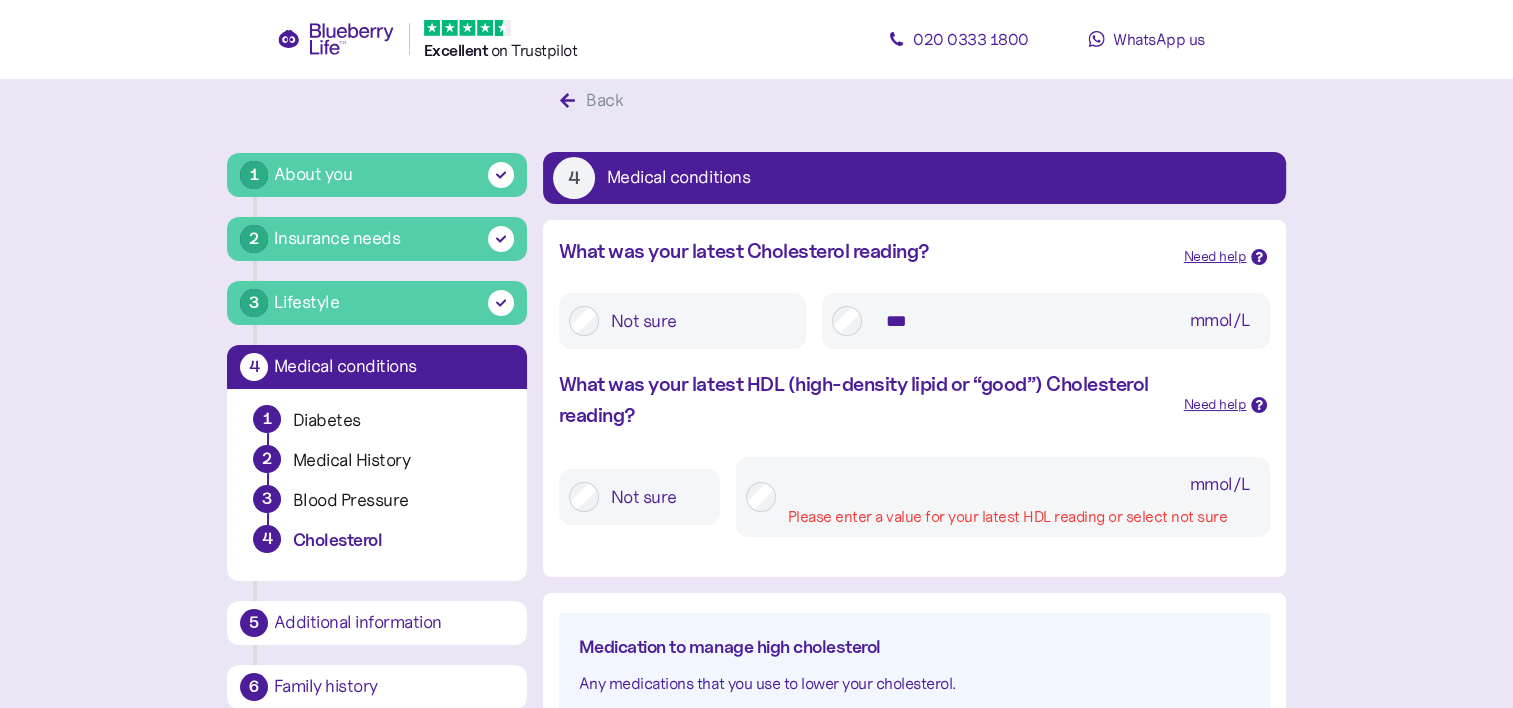 click on "mmol/L Please enter a value for your latest HDL reading or select not sure" at bounding box center (1024, 485) 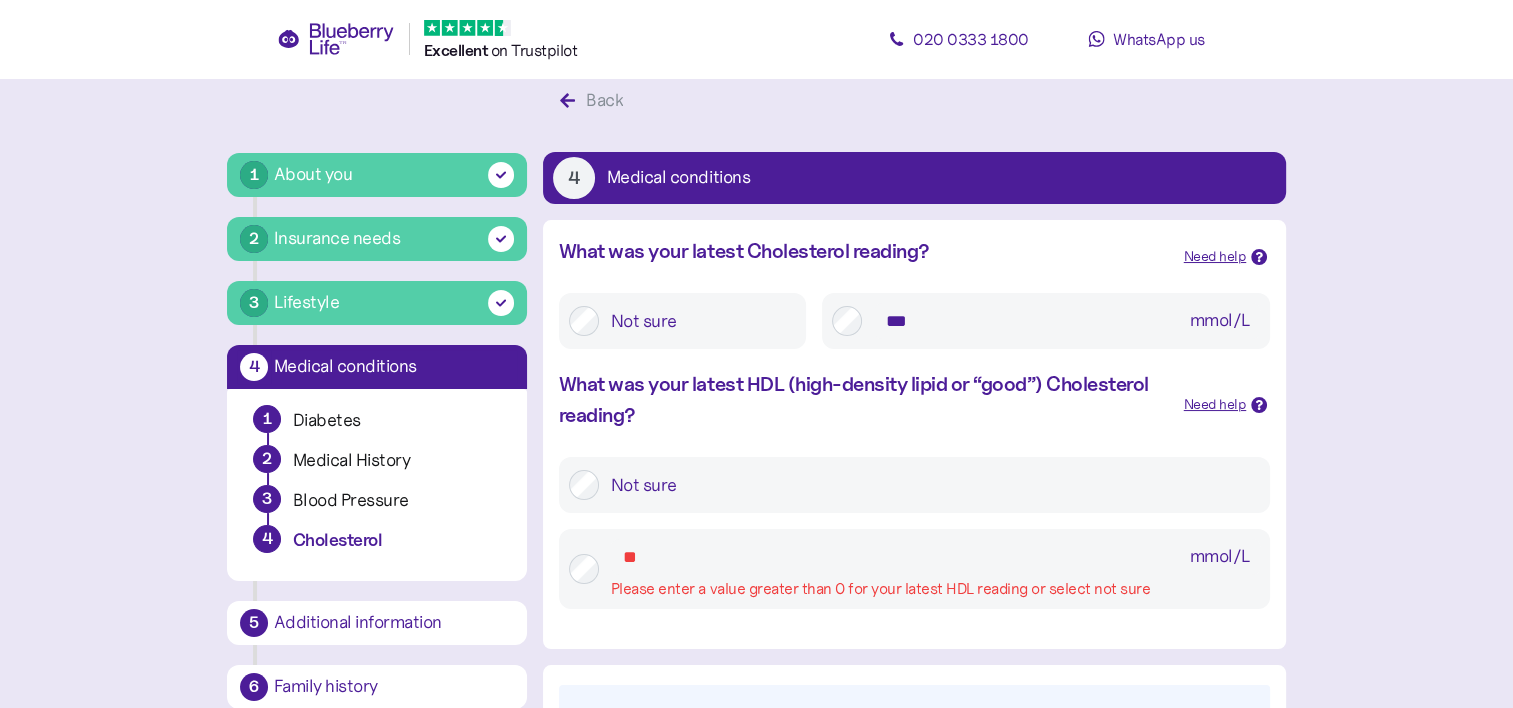 type on "*" 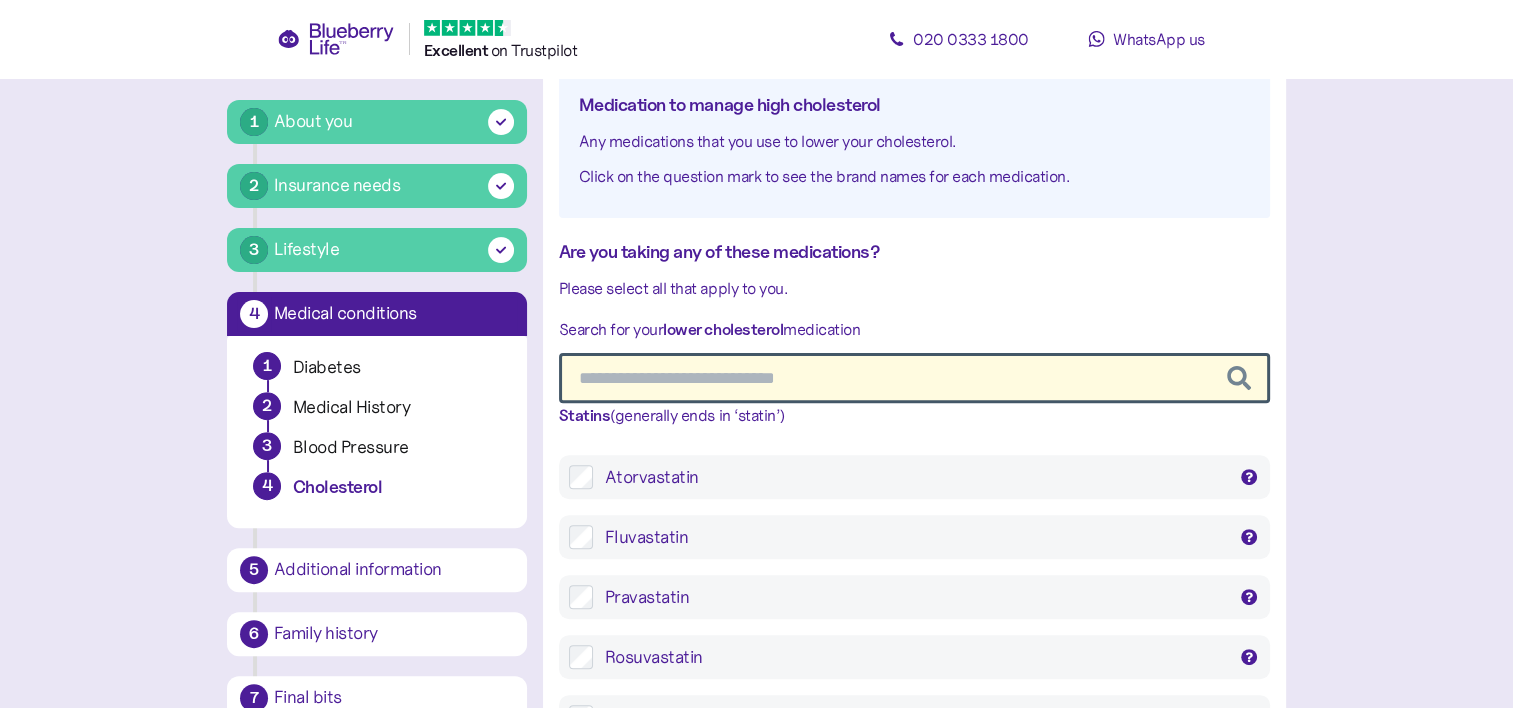 scroll, scrollTop: 558, scrollLeft: 0, axis: vertical 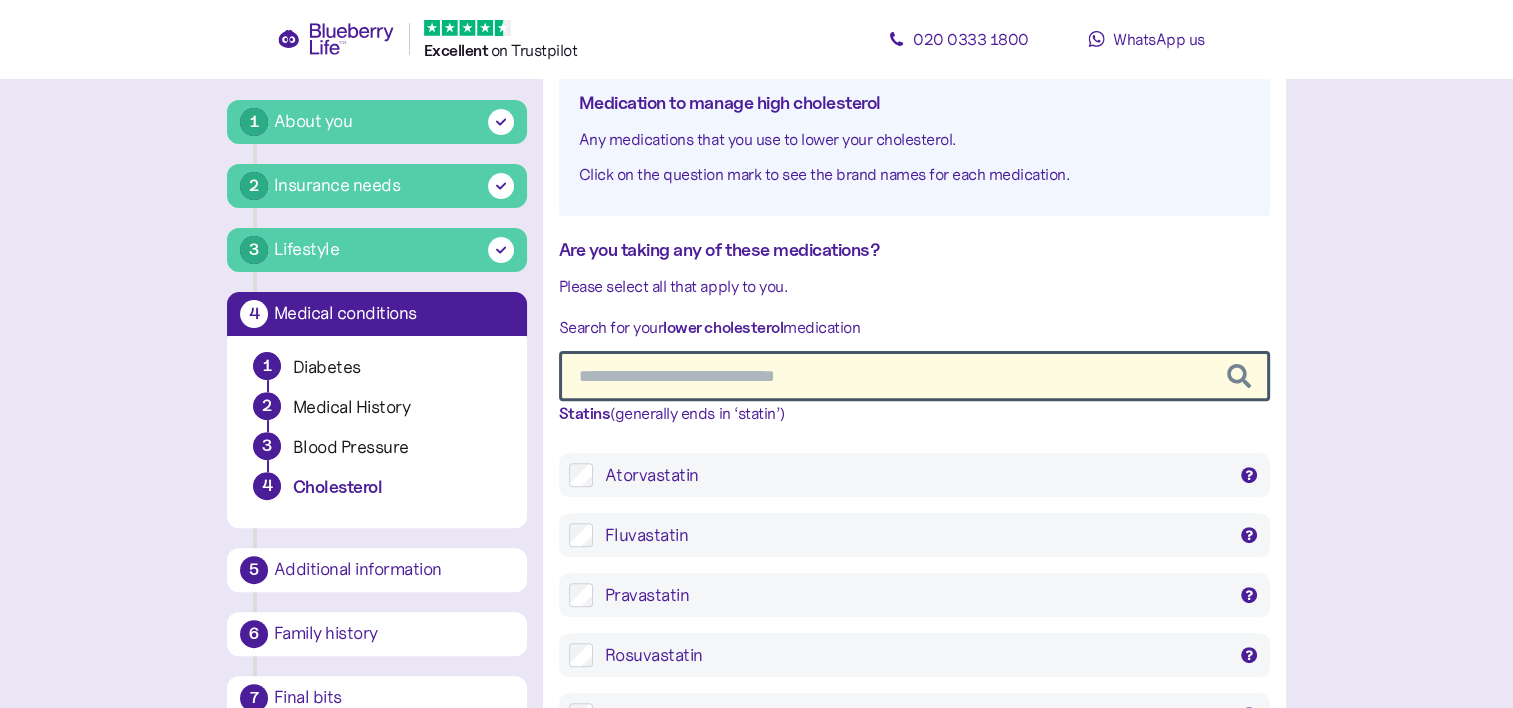 type on "***" 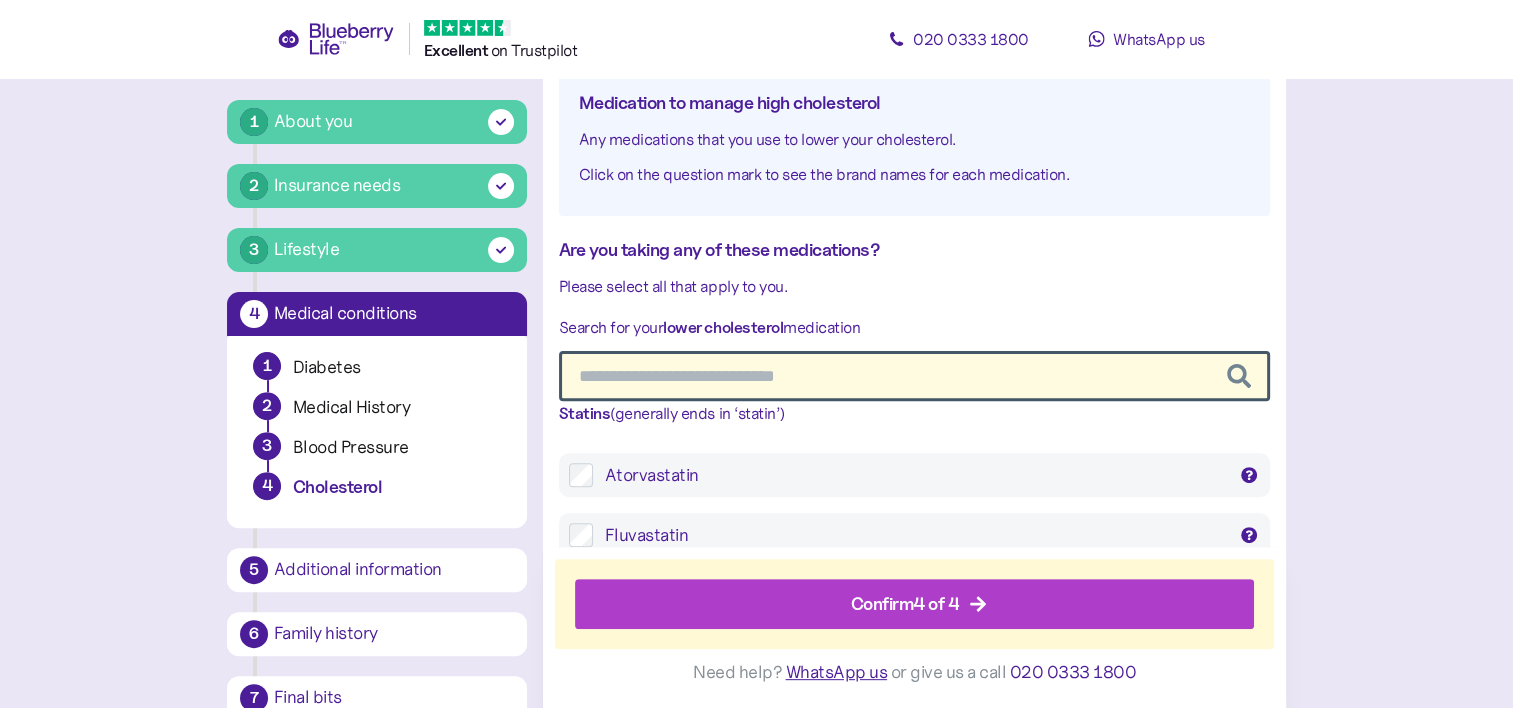 click on "Confirm  4 of 4" at bounding box center [919, 604] 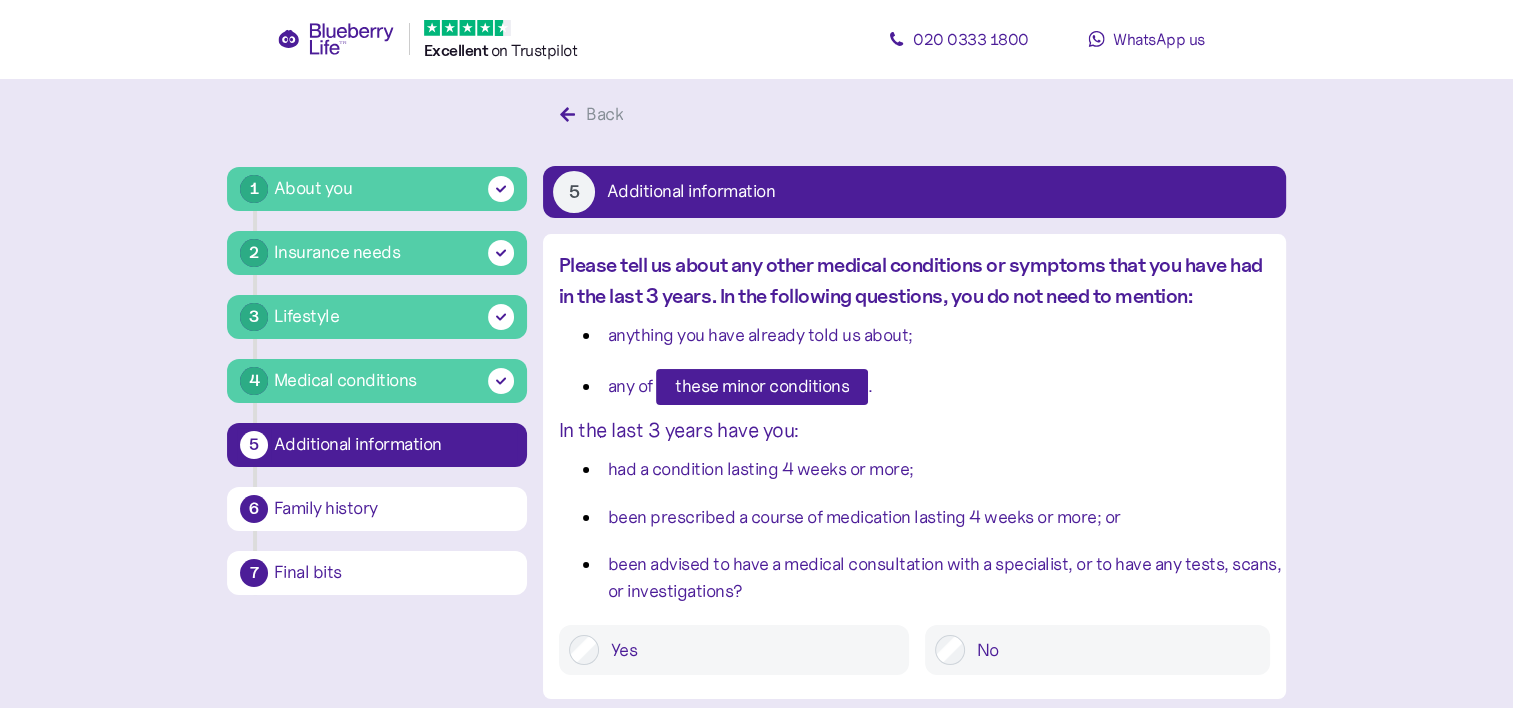 scroll, scrollTop: 38, scrollLeft: 0, axis: vertical 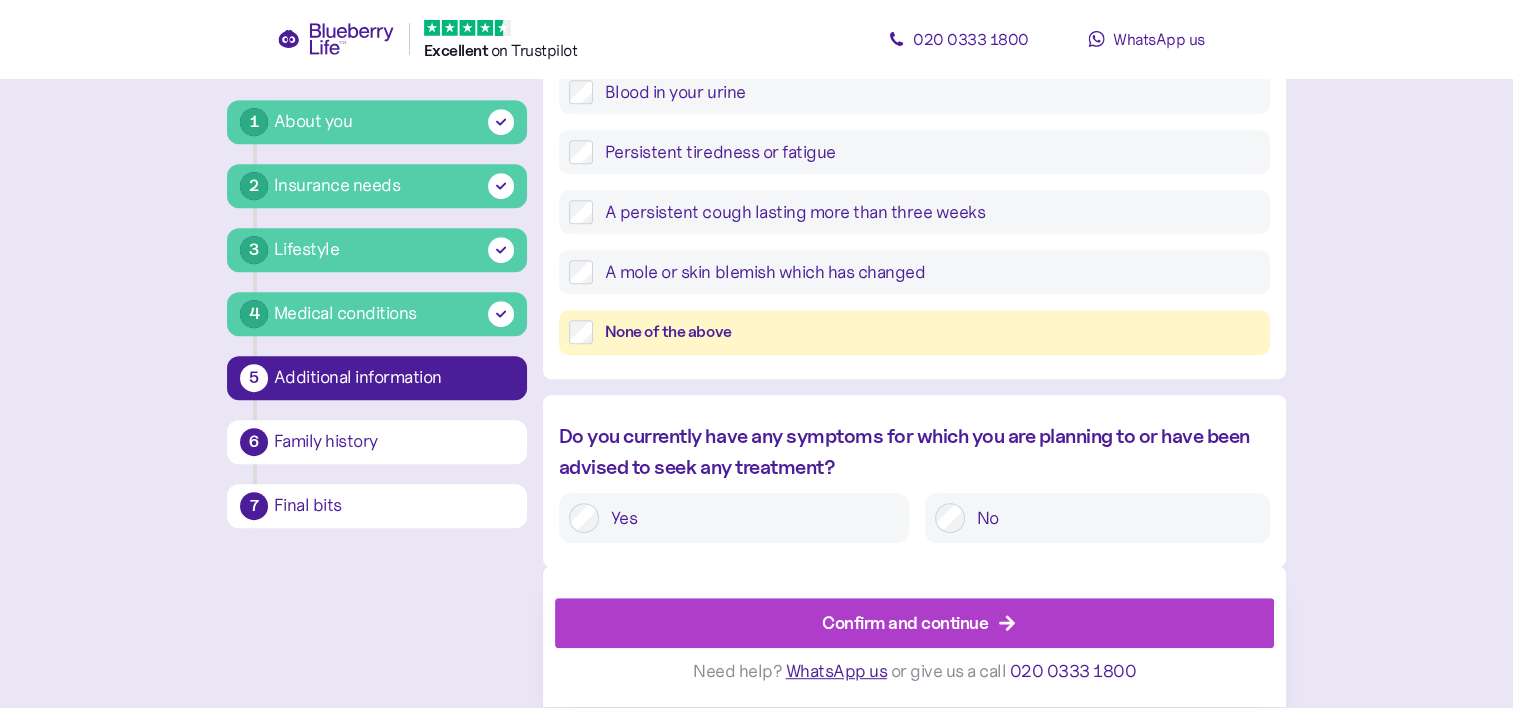 click on "Confirm and continue" at bounding box center [905, 623] 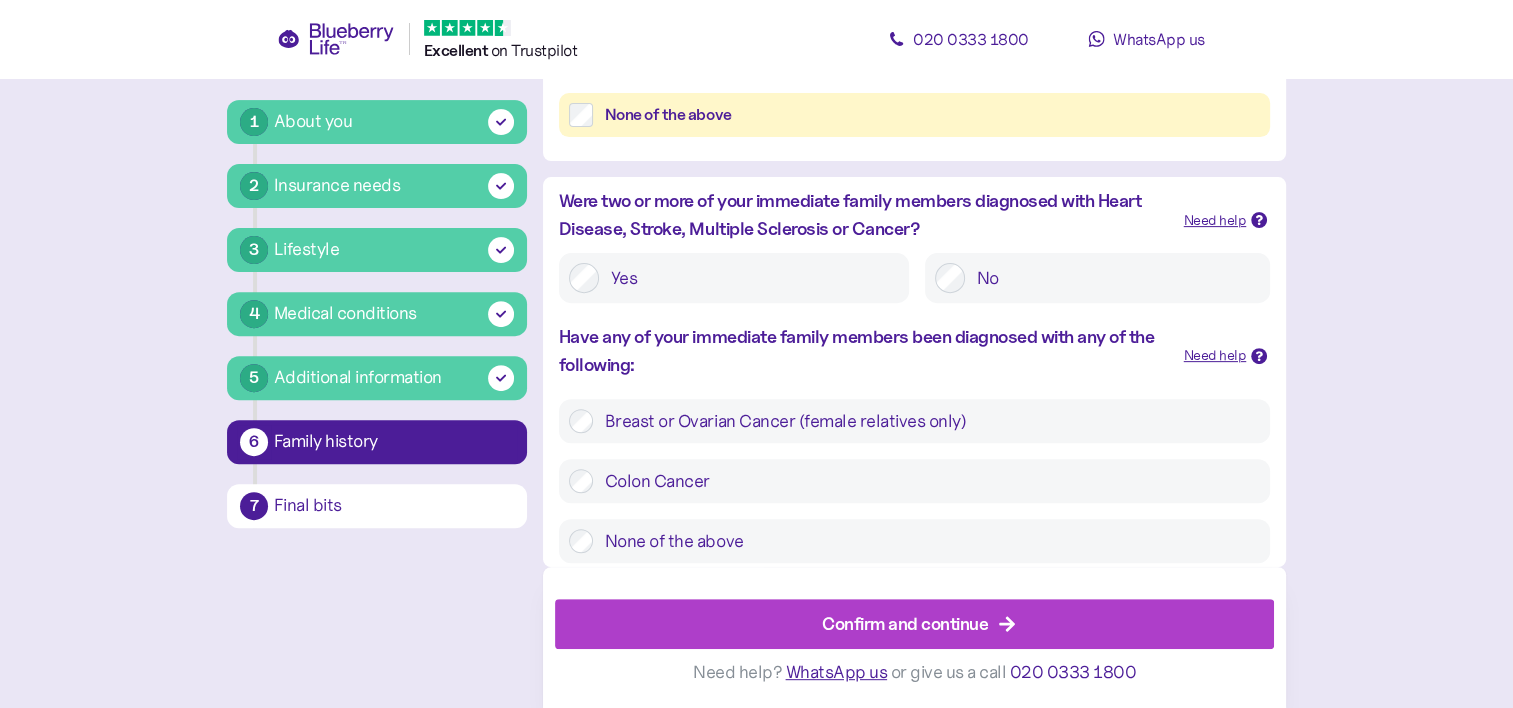 scroll, scrollTop: 38, scrollLeft: 0, axis: vertical 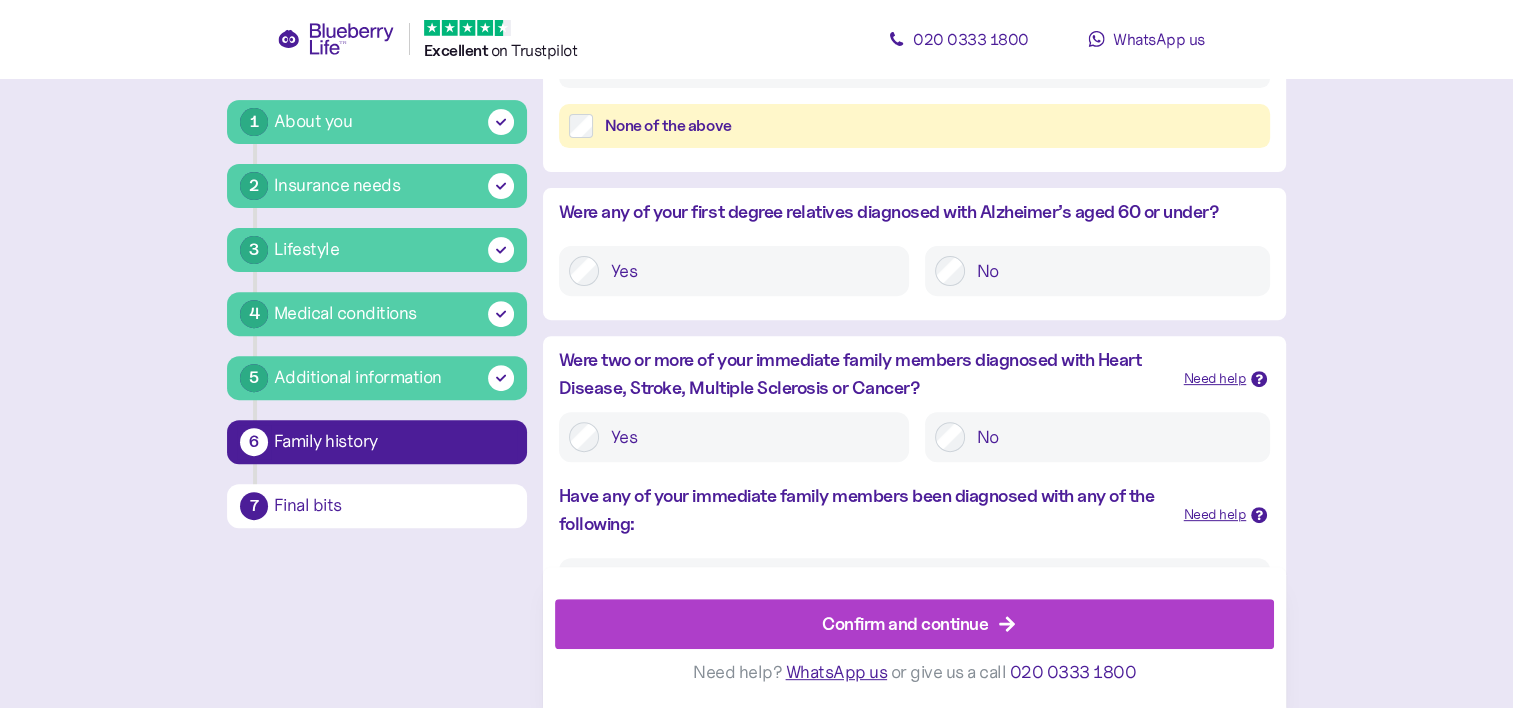 click on "Confirm and continue" at bounding box center (905, 623) 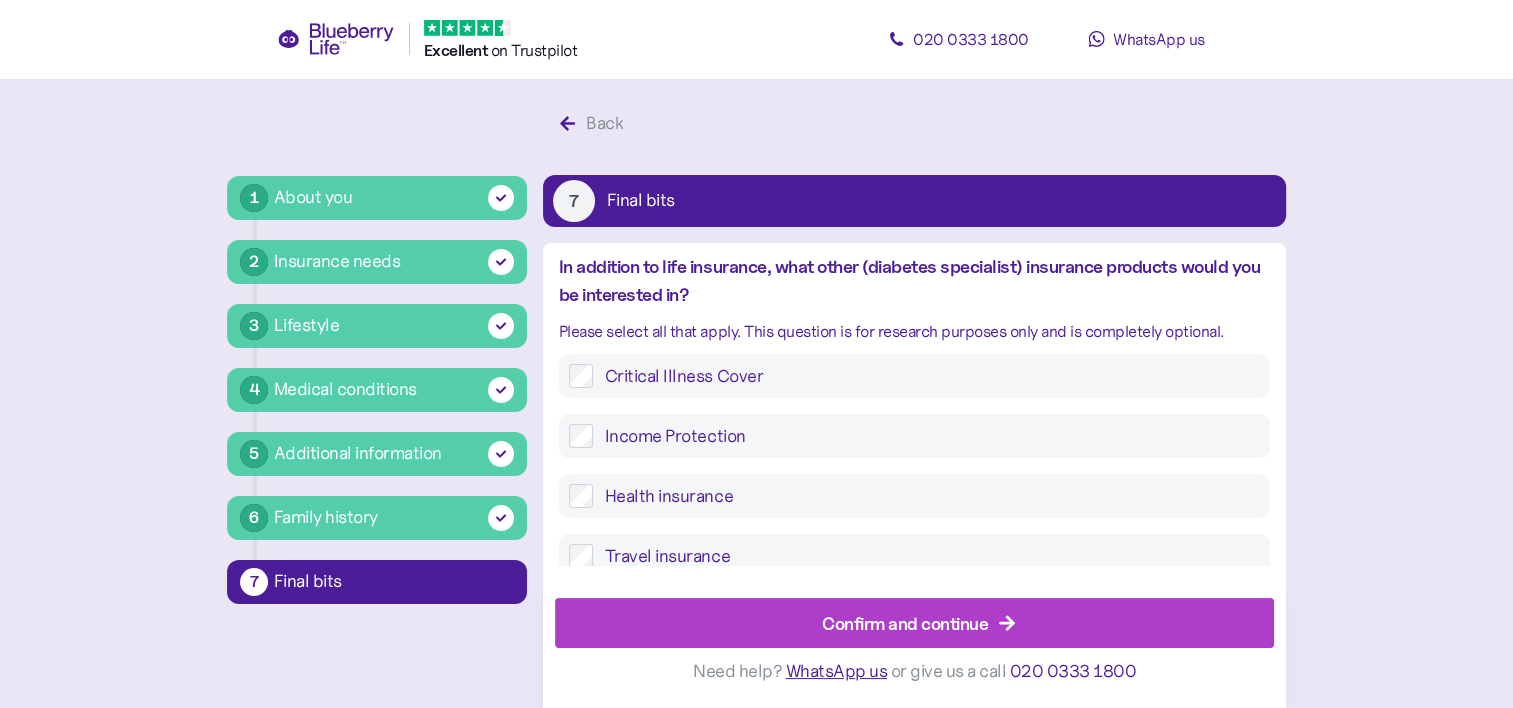 scroll, scrollTop: 38, scrollLeft: 0, axis: vertical 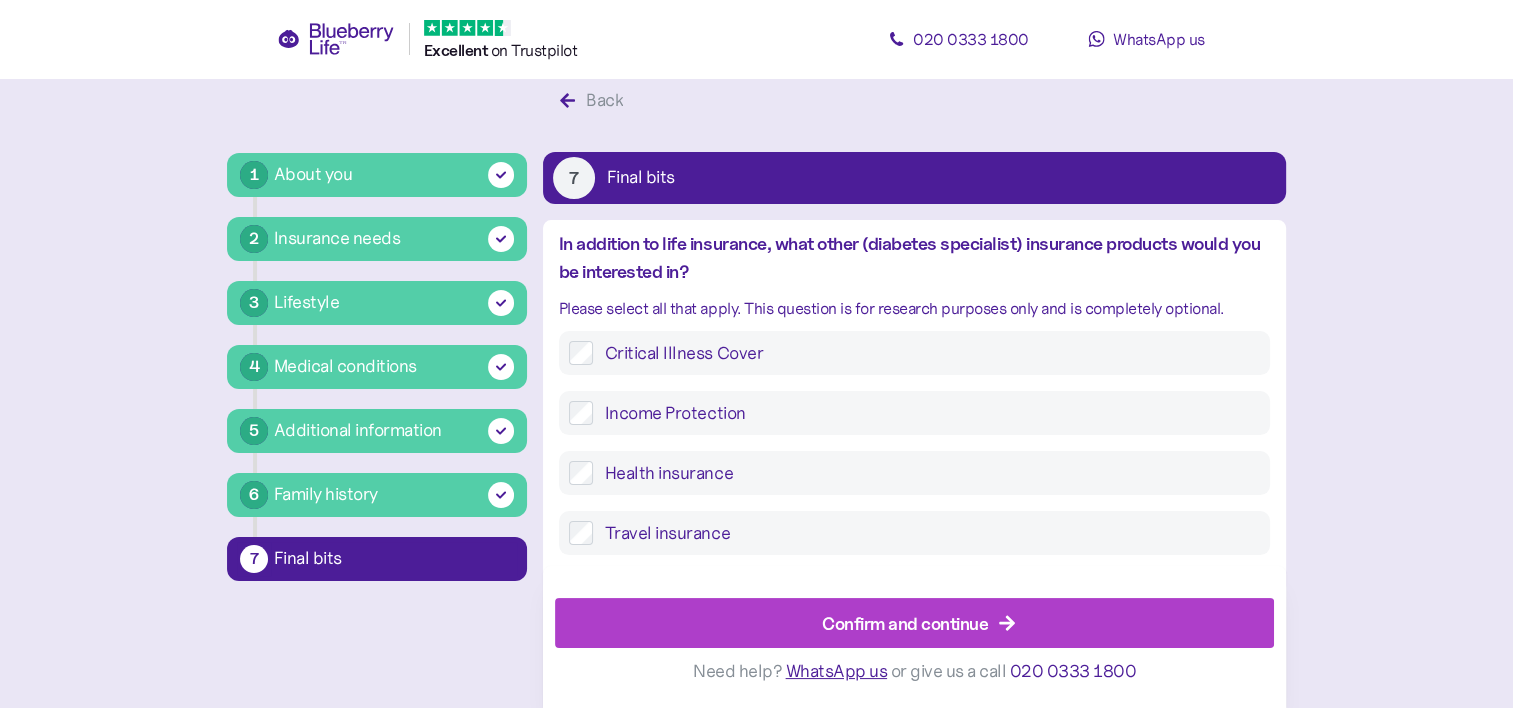 click on "Confirm and continue" at bounding box center (905, 623) 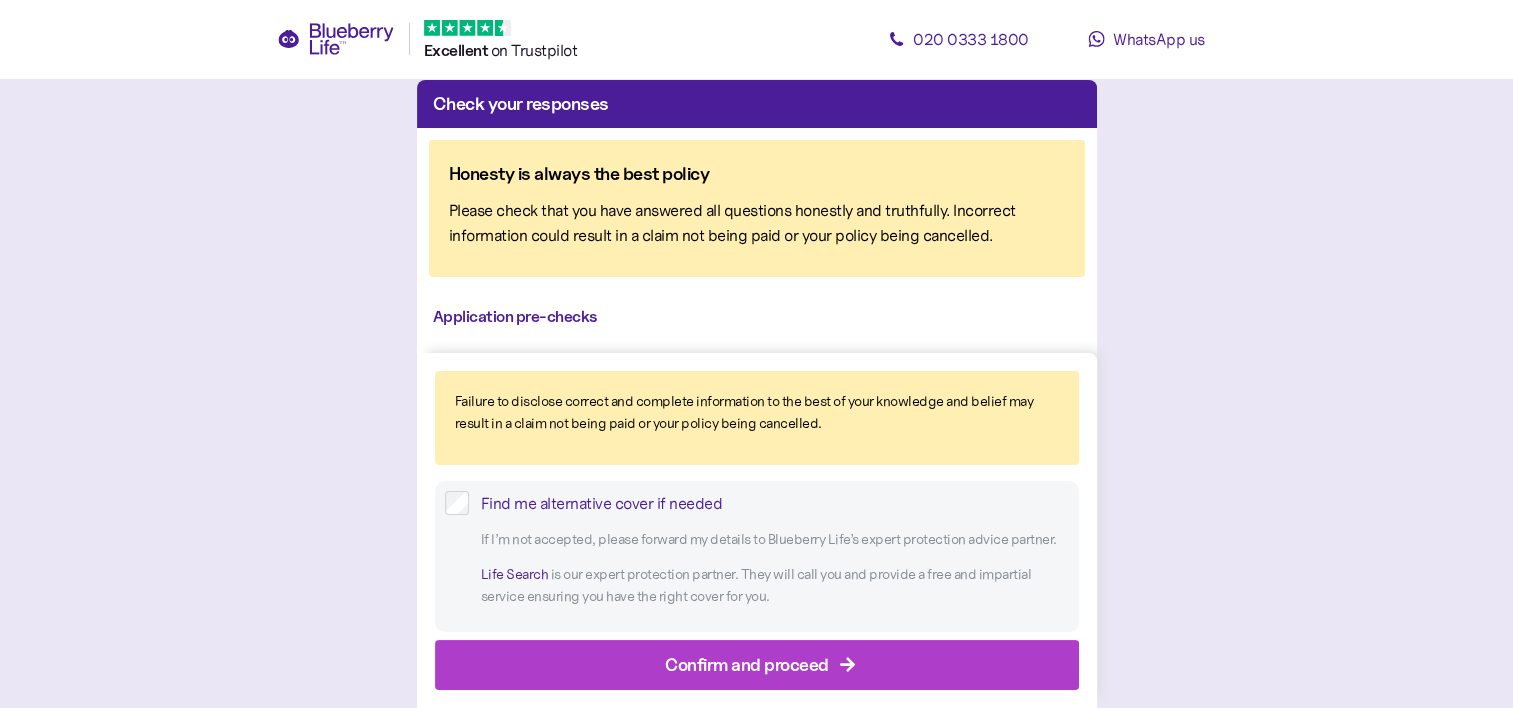 scroll, scrollTop: 0, scrollLeft: 0, axis: both 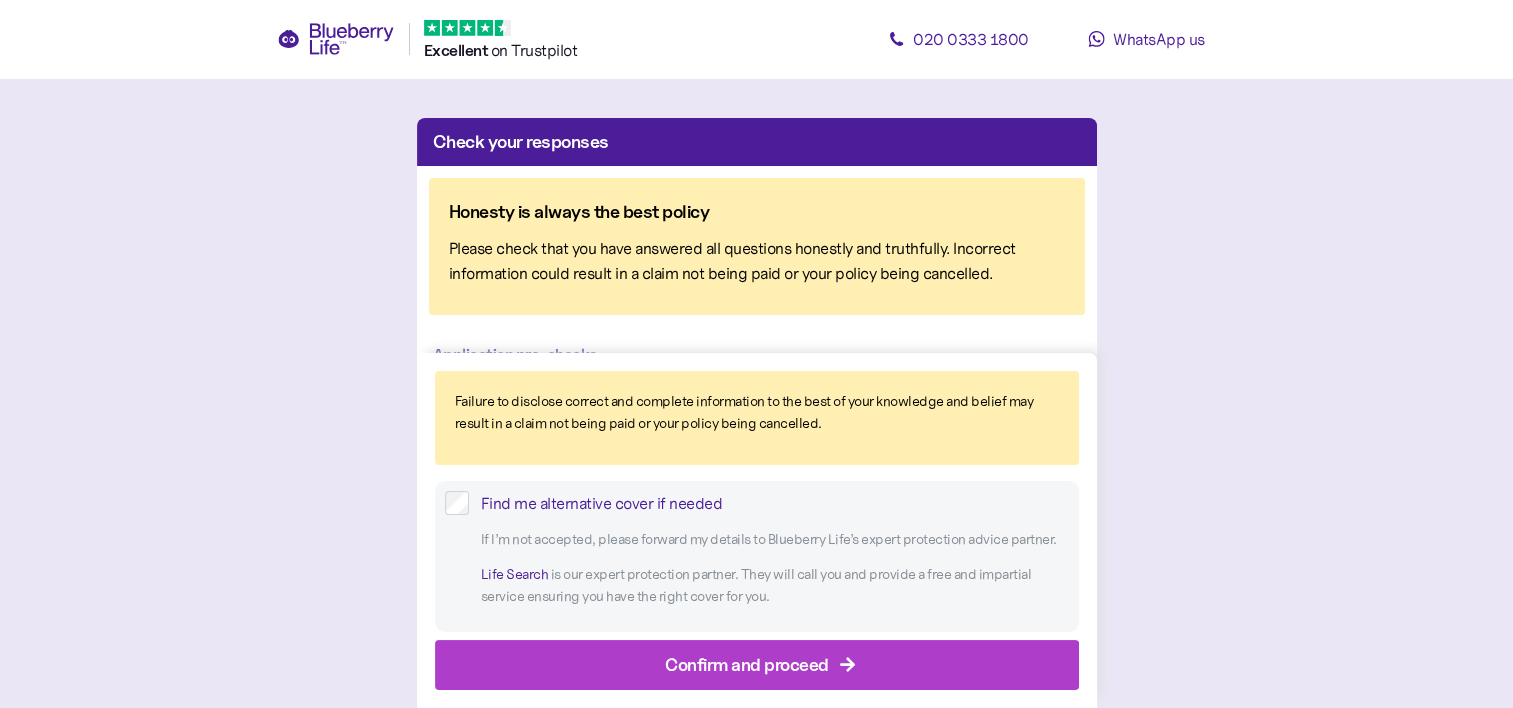 click on "Confirm and proceed" at bounding box center (747, 664) 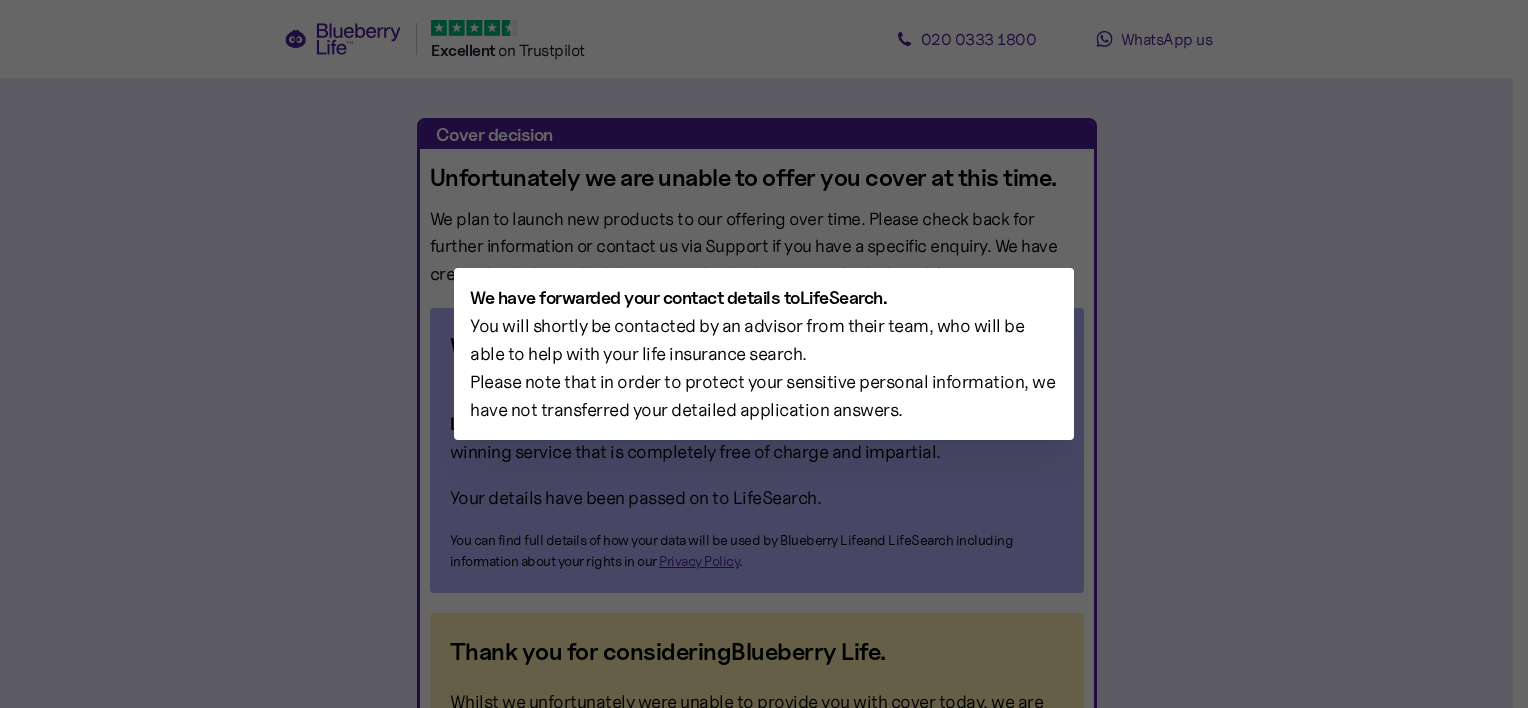 click at bounding box center [764, 354] 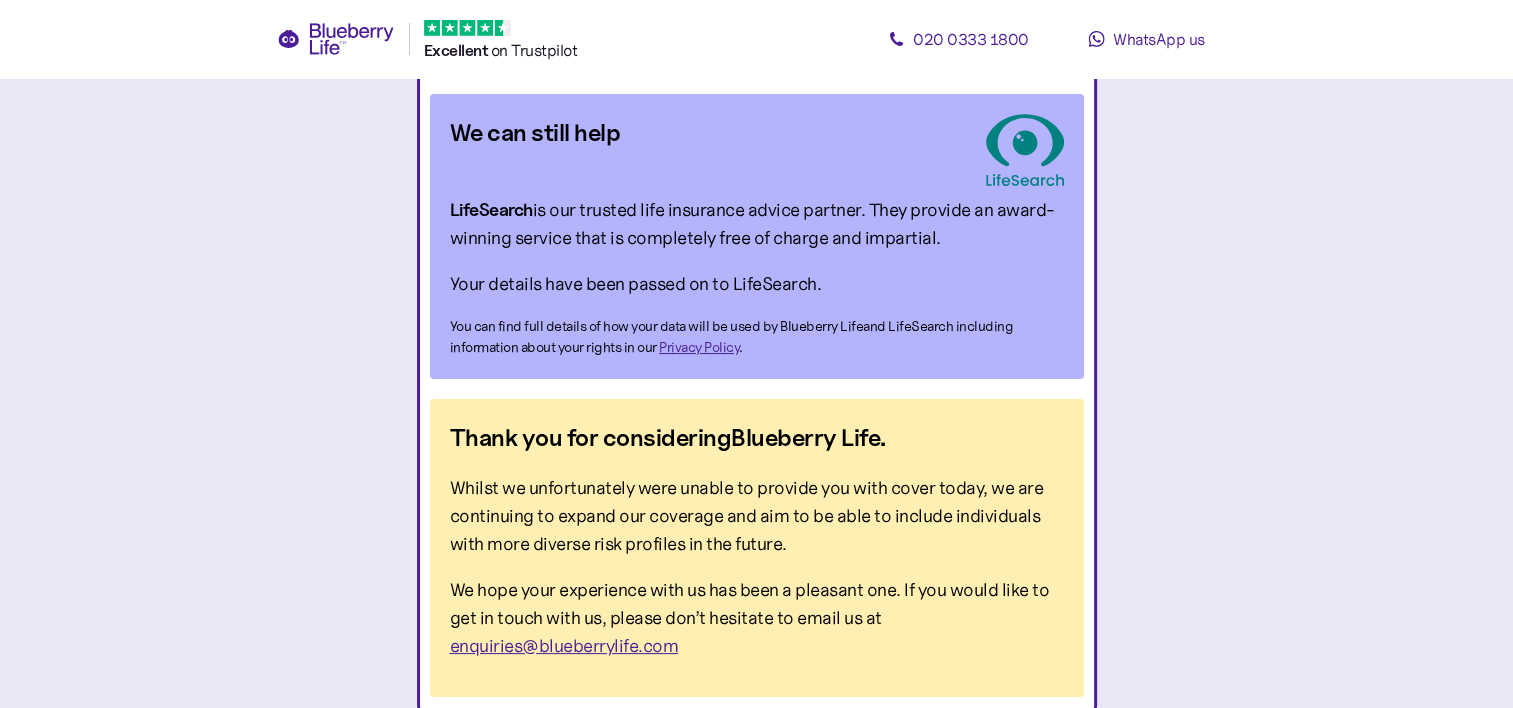 scroll, scrollTop: 219, scrollLeft: 0, axis: vertical 